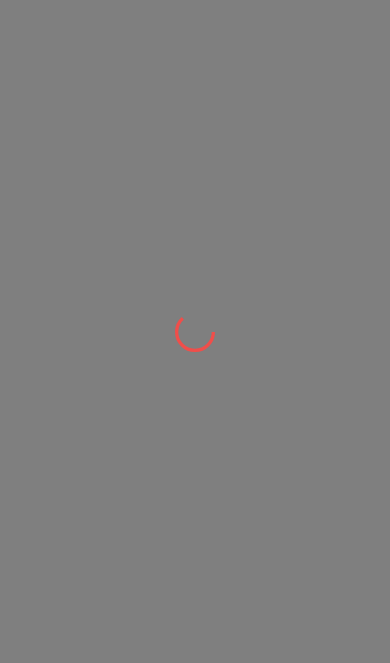 scroll, scrollTop: 0, scrollLeft: 0, axis: both 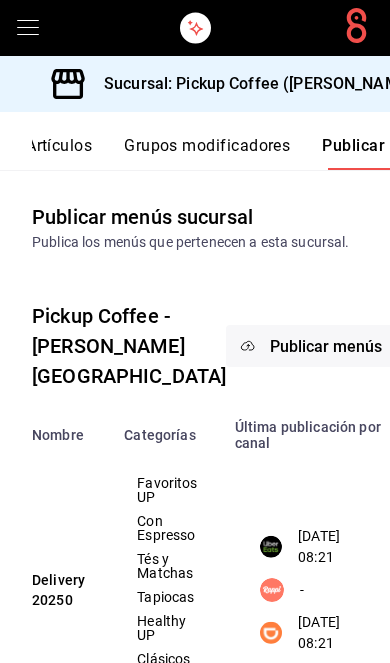 click on "Sucursal: Pickup Coffee ([PERSON_NAME][GEOGRAPHIC_DATA])" at bounding box center (331, 84) 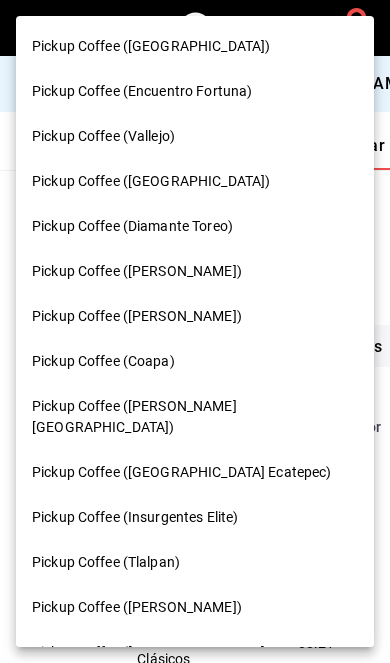 scroll, scrollTop: 0, scrollLeft: 0, axis: both 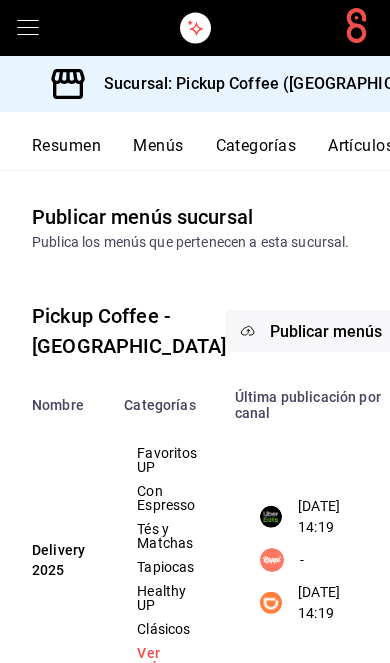 click on "Resumen" at bounding box center [66, 153] 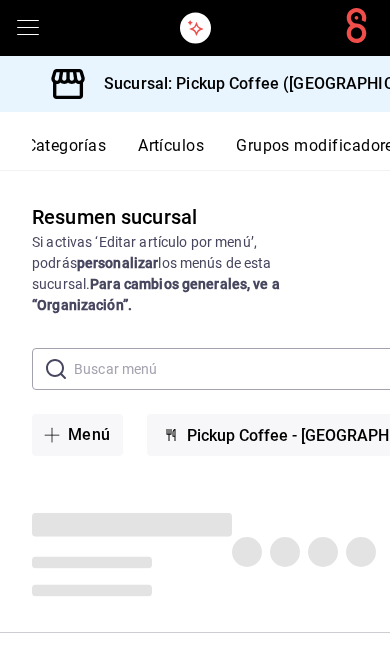 scroll, scrollTop: 0, scrollLeft: 0, axis: both 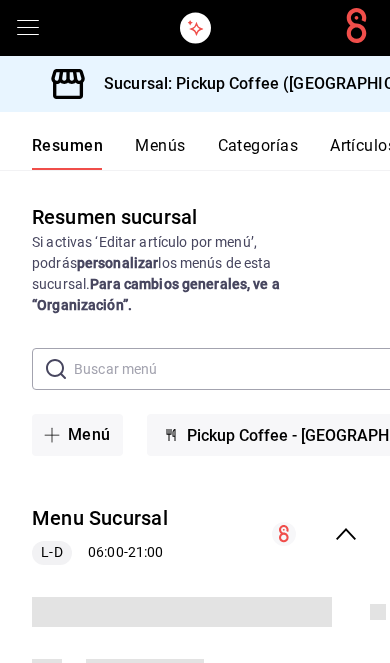 click on "Menu Sucursal [PERSON_NAME] 06:00  -  21:00" at bounding box center [195, 534] 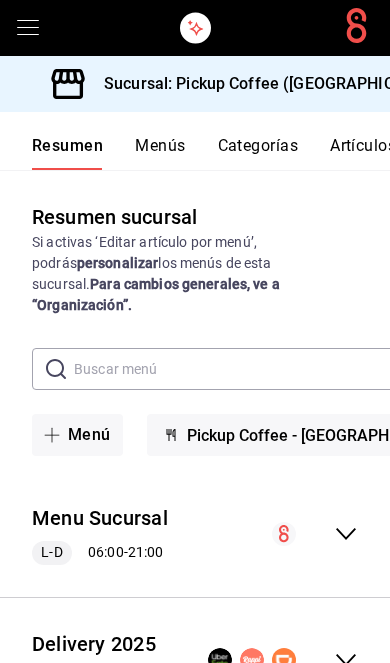 click on "Delivery 2025 [PERSON_NAME] 08:00  -  20:30" at bounding box center [195, 660] 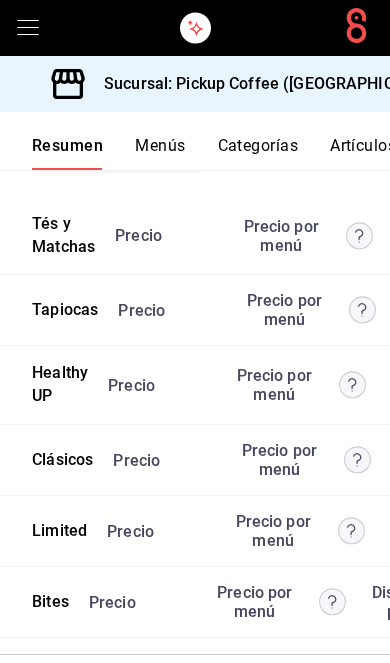 scroll, scrollTop: 5455, scrollLeft: 0, axis: vertical 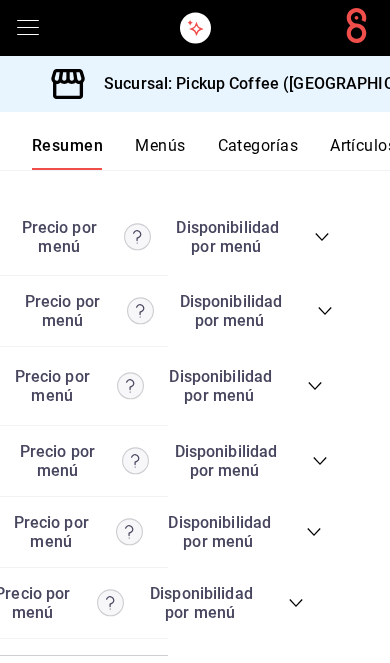 click 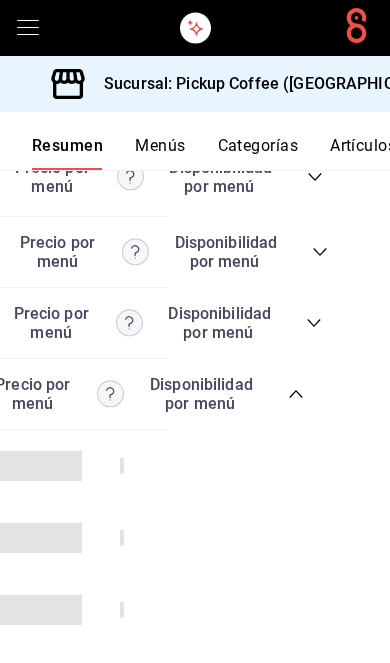 scroll, scrollTop: 5789, scrollLeft: 0, axis: vertical 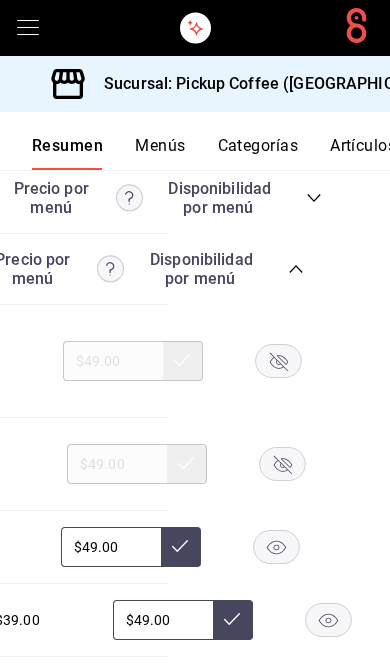 click on "$39.00 $49.00" at bounding box center [153, 361] 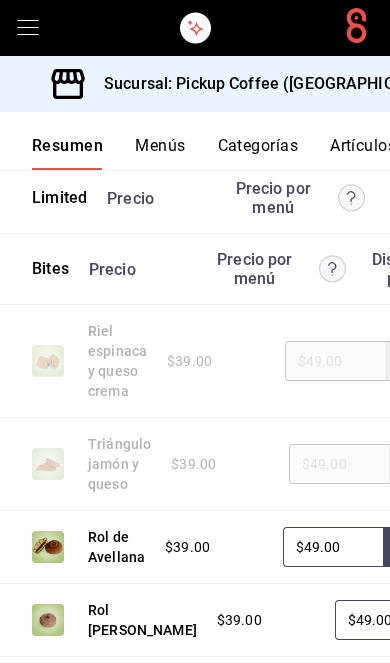 scroll, scrollTop: 0, scrollLeft: 0, axis: both 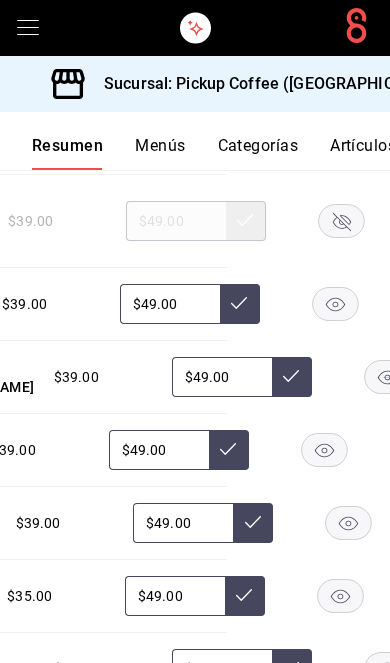 click 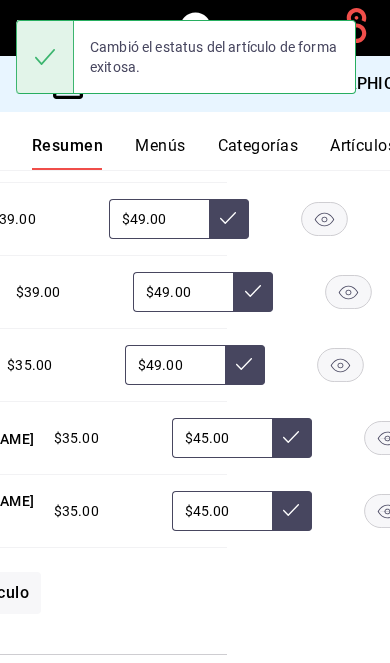 scroll, scrollTop: 6262, scrollLeft: 0, axis: vertical 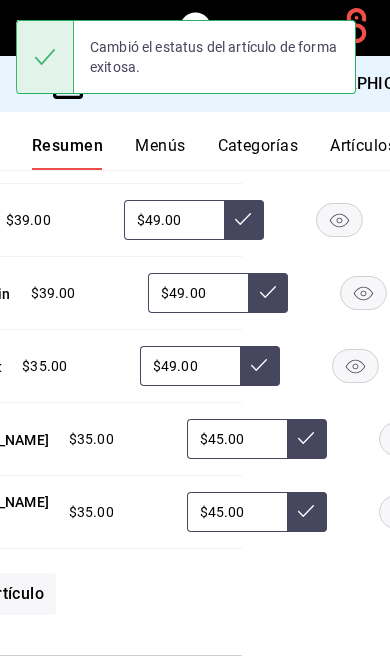 click 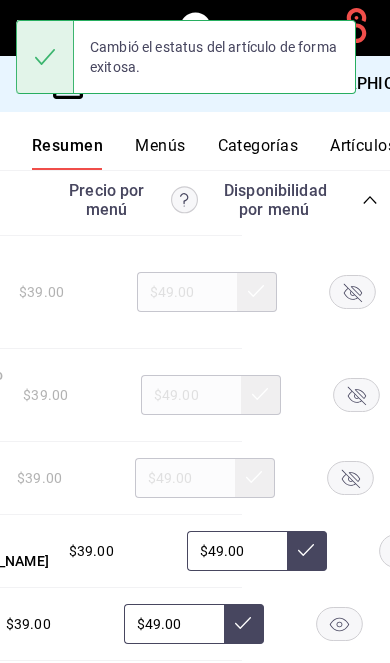 scroll, scrollTop: 5793, scrollLeft: 0, axis: vertical 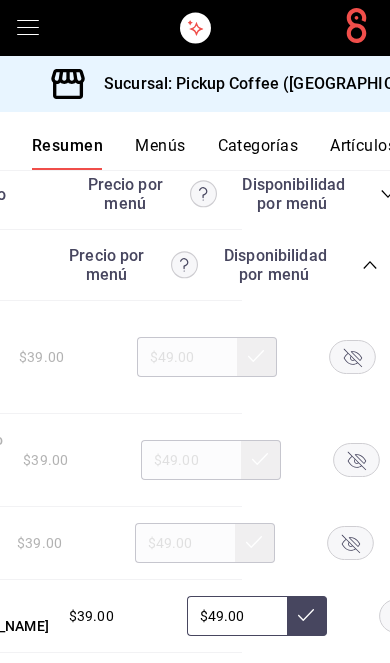 click 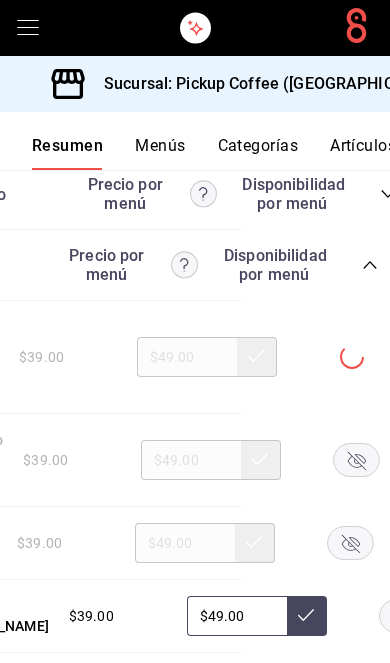 click 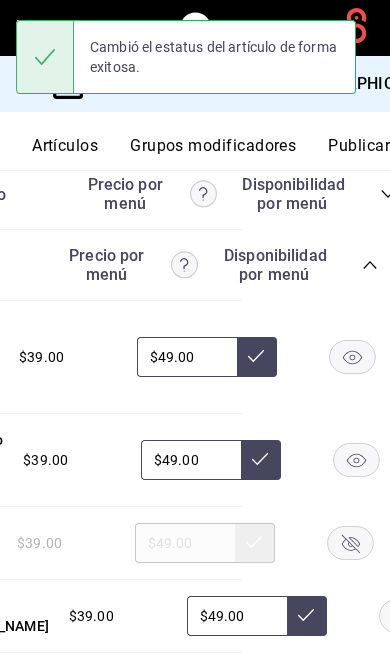 scroll, scrollTop: 0, scrollLeft: 302, axis: horizontal 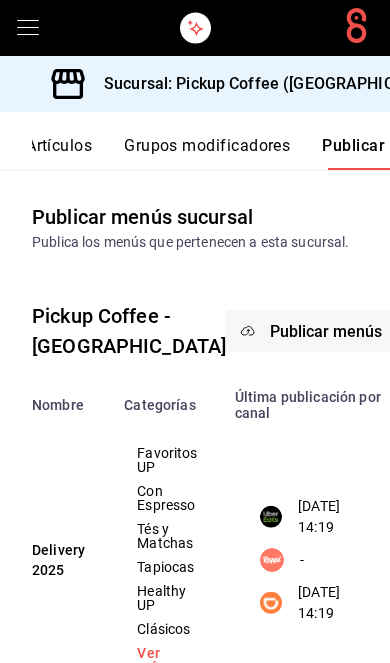 click on "Publicar menús" at bounding box center [326, 331] 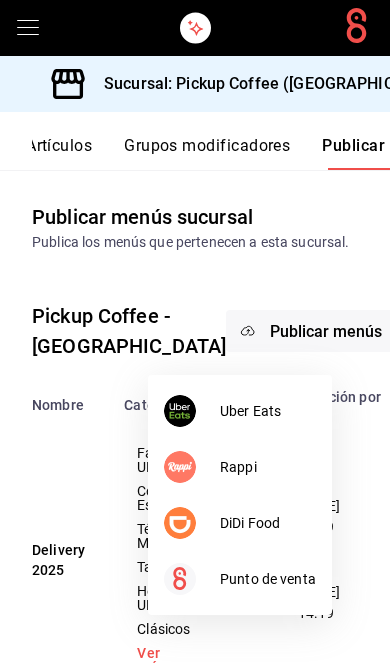 click on "DiDi Food" at bounding box center (268, 523) 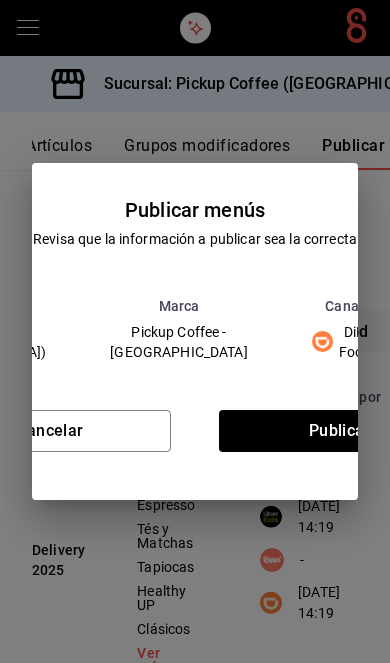 click on "Cancelar Publicar" at bounding box center (195, 439) 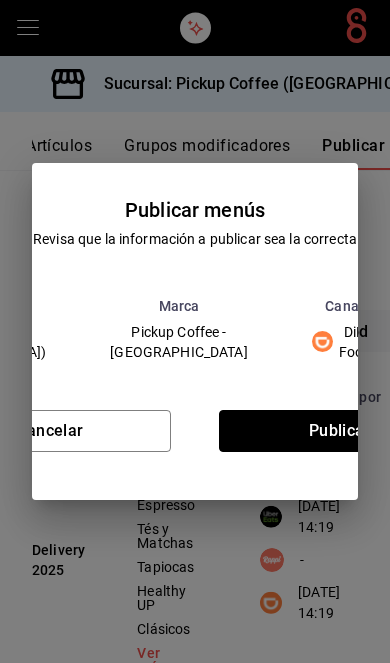 click on "Publicar" at bounding box center (340, 431) 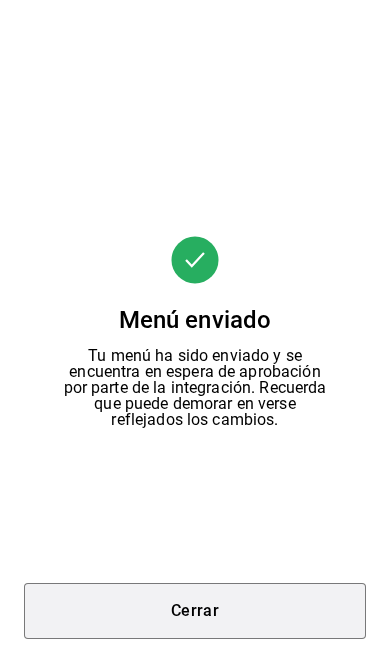 click on "Cerrar" at bounding box center (195, 611) 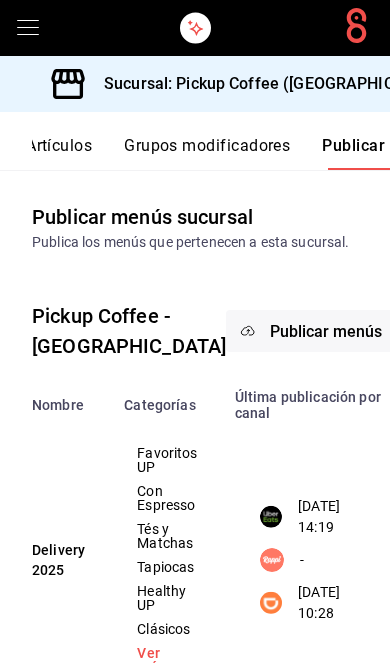click on "Publicar menús" at bounding box center (326, 331) 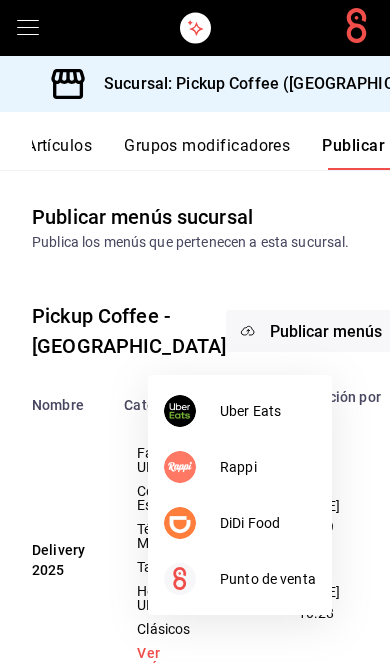 click on "Uber Eats" at bounding box center [240, 411] 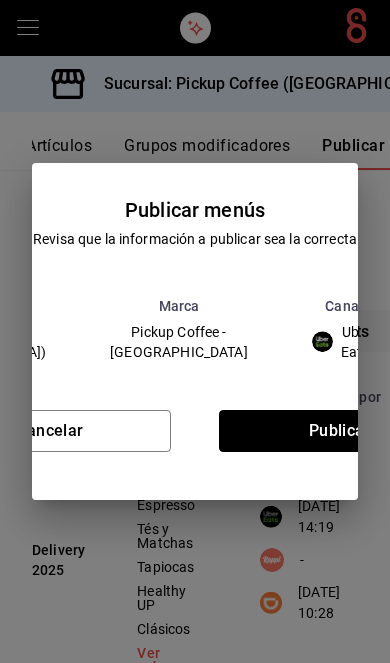 click on "Publicar" at bounding box center (340, 431) 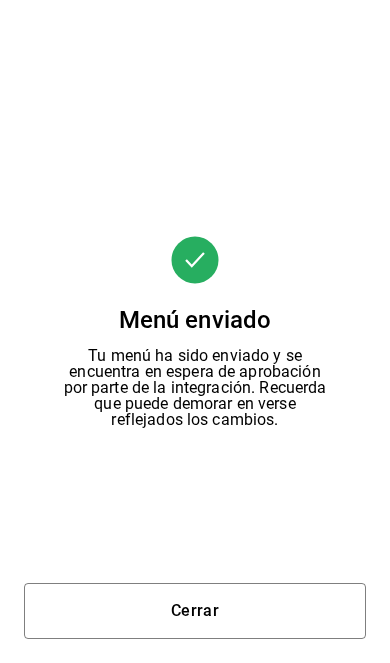click on "Cerrar" at bounding box center [195, 611] 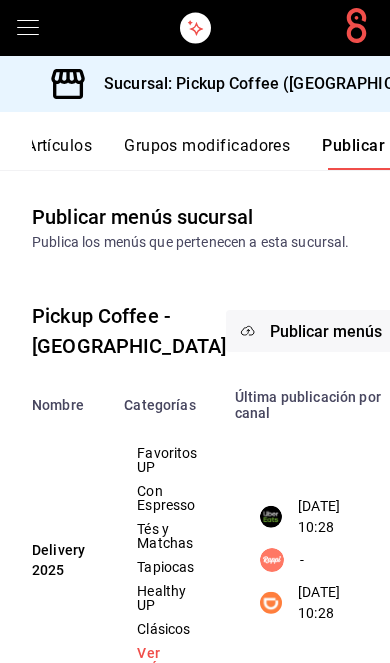 click on "[DATE] 10:28 - [DATE] 10:28" at bounding box center (321, 560) 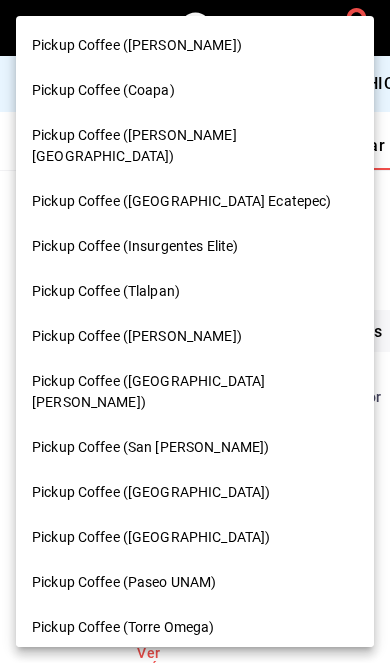 scroll, scrollTop: 278, scrollLeft: 0, axis: vertical 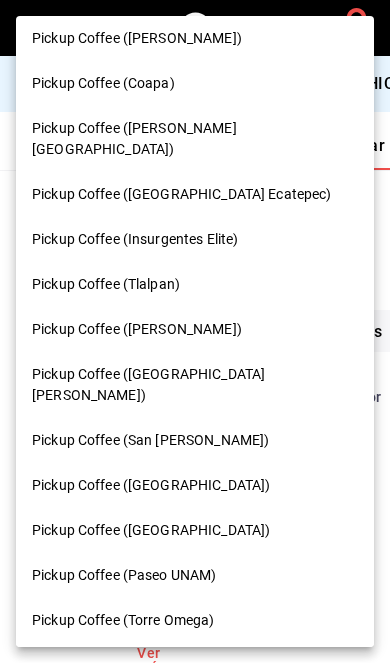 click on "Pickup Coffee (San [PERSON_NAME])" at bounding box center (195, 440) 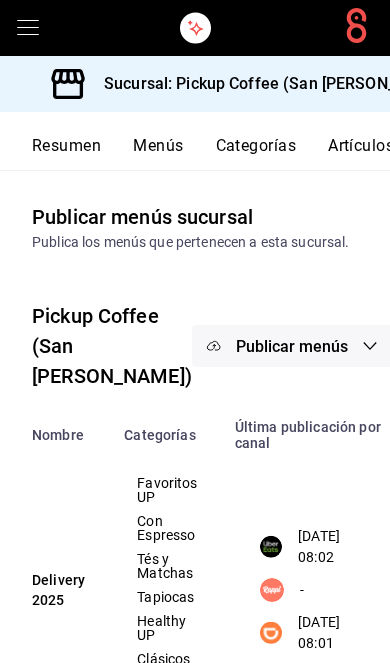 scroll, scrollTop: 0, scrollLeft: 0, axis: both 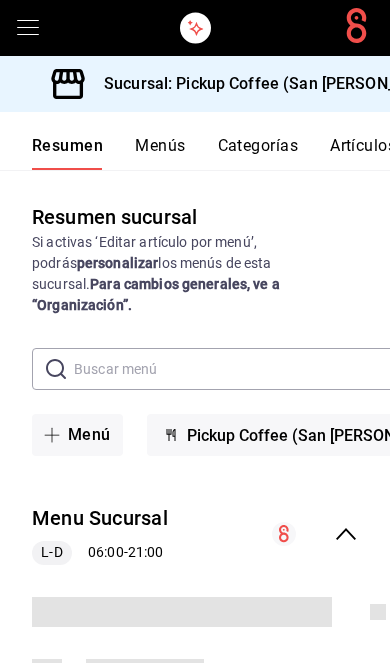 click on "Menu Sucursal [PERSON_NAME] 06:00  -  21:00" at bounding box center (195, 534) 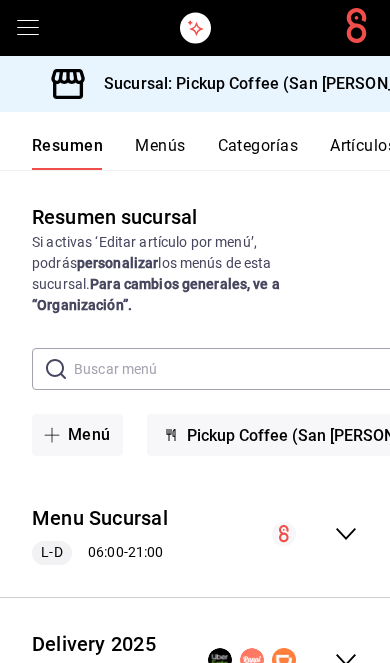 click 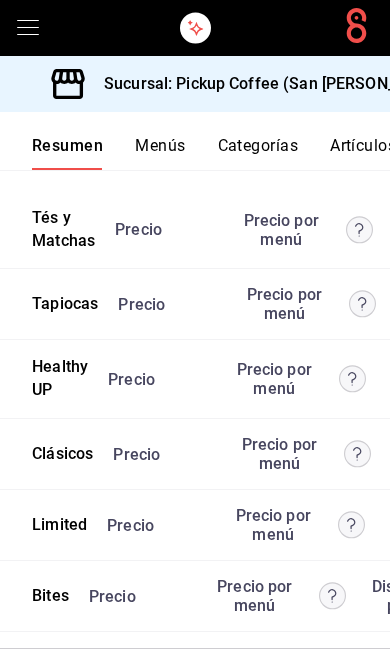 scroll, scrollTop: 5455, scrollLeft: 0, axis: vertical 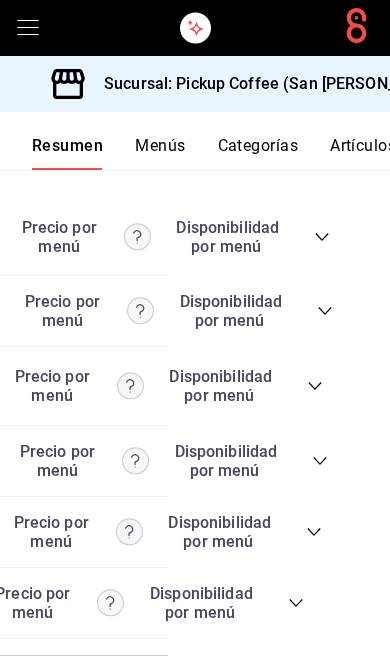 click 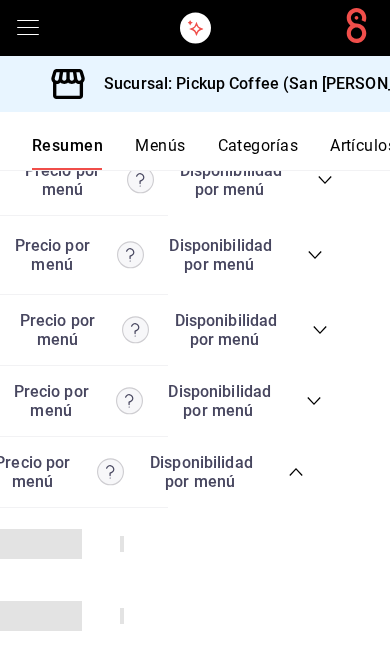 scroll, scrollTop: 5729, scrollLeft: 0, axis: vertical 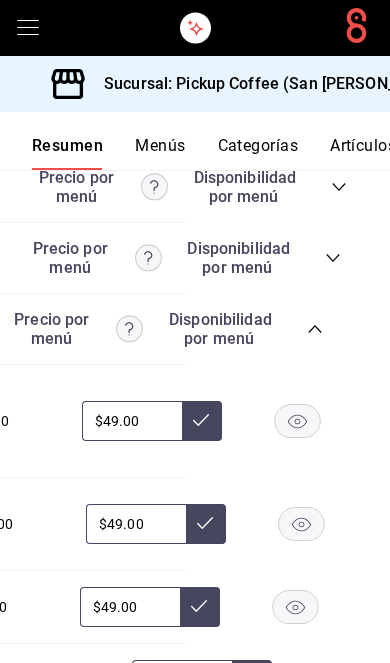 click 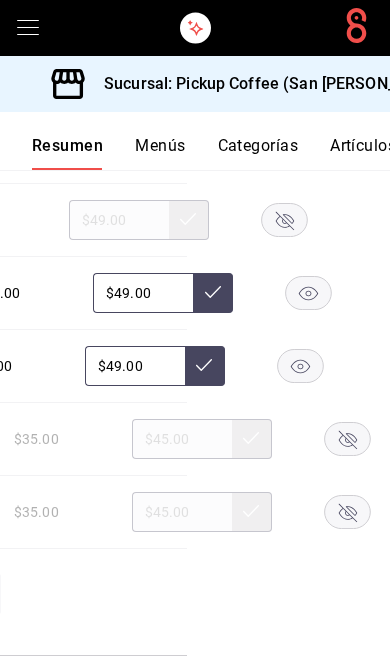 click 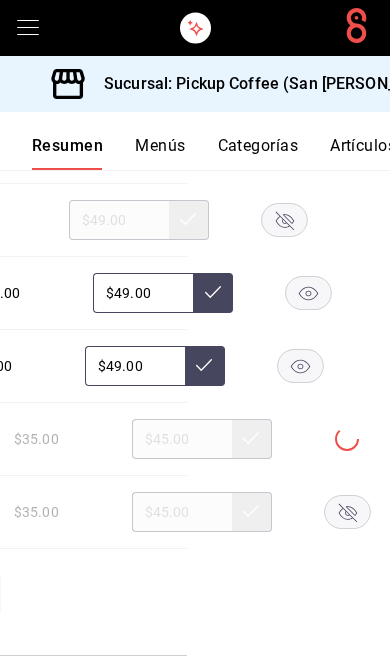 click 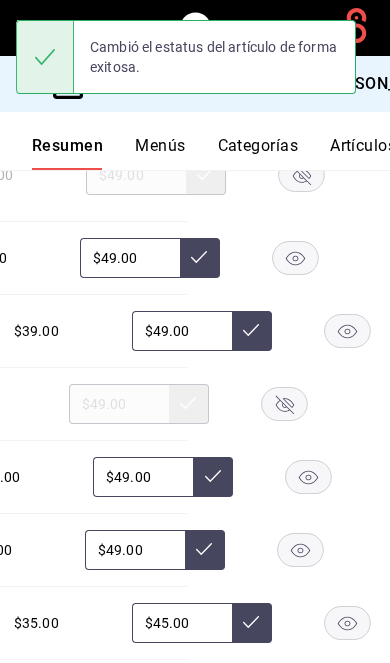 click 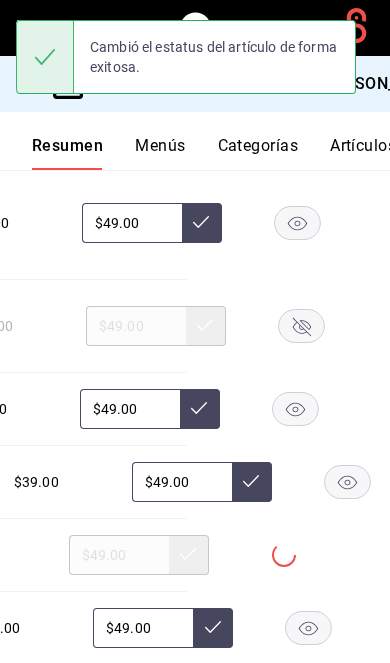 scroll, scrollTop: 5868, scrollLeft: 0, axis: vertical 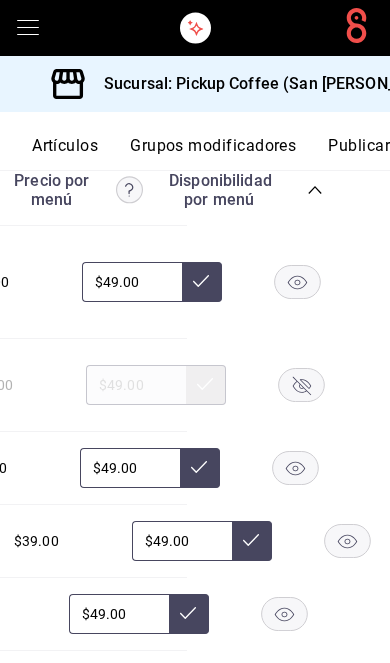 click on "Publicar" at bounding box center (359, 153) 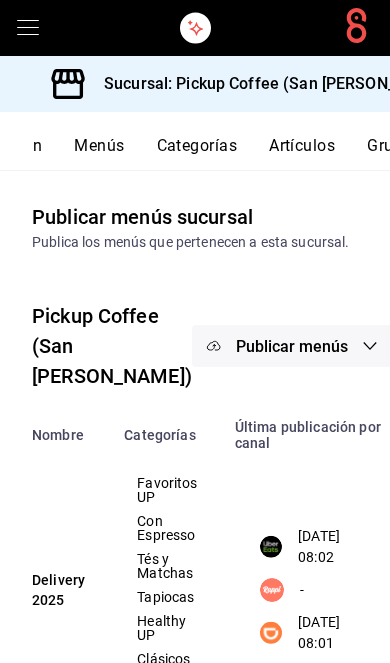 scroll, scrollTop: 0, scrollLeft: 302, axis: horizontal 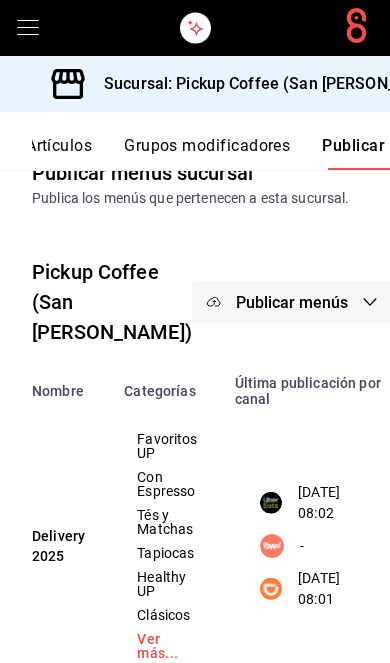 click 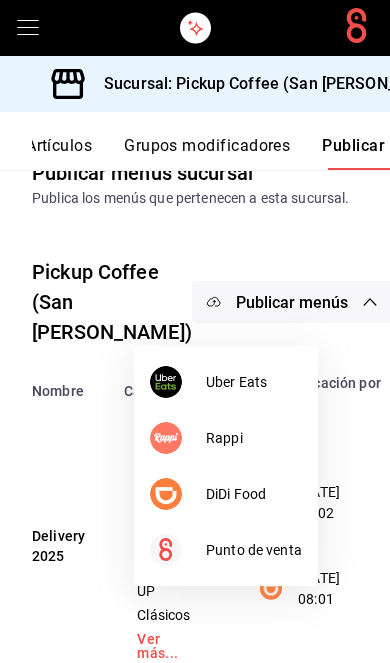 click on "DiDi Food" at bounding box center (226, 494) 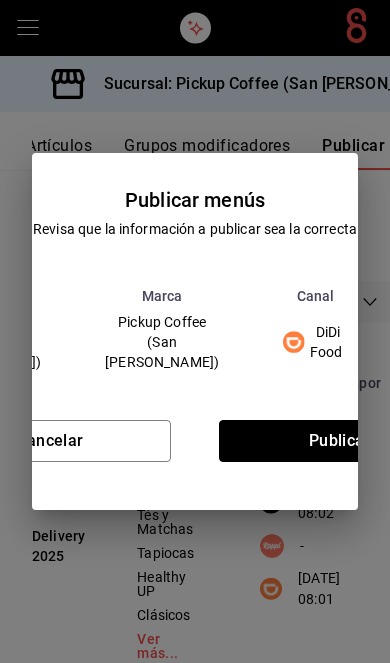 click on "Publicar" at bounding box center (340, 441) 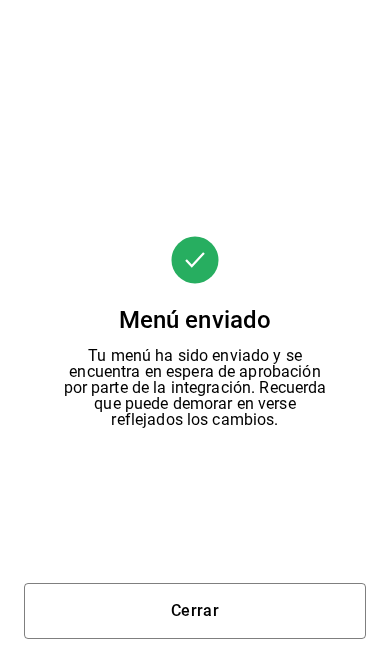 click on "Cerrar" at bounding box center [195, 611] 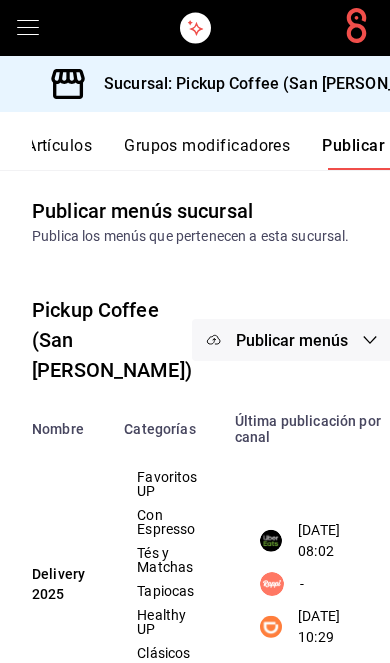 scroll, scrollTop: 0, scrollLeft: 0, axis: both 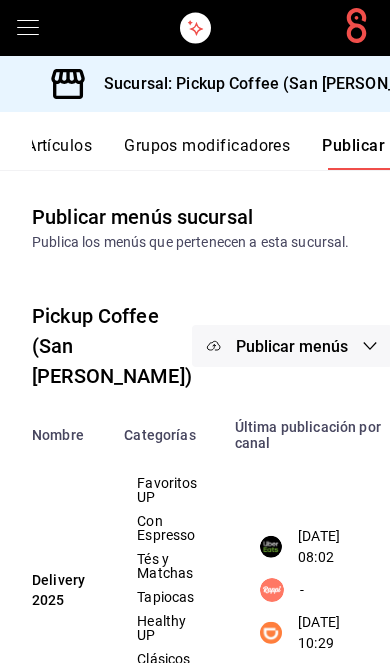 click on "Publicar menús" at bounding box center (292, 346) 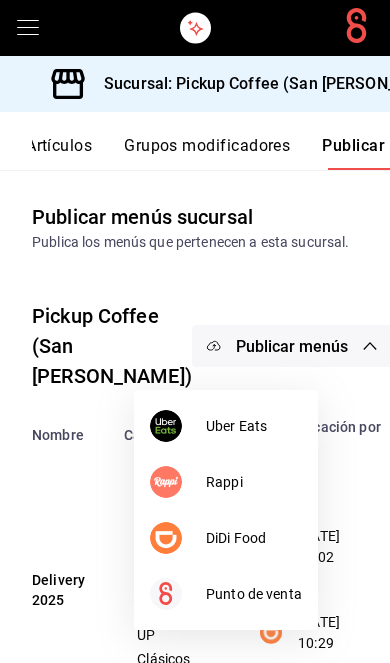 click on "Uber Eats" at bounding box center [226, 426] 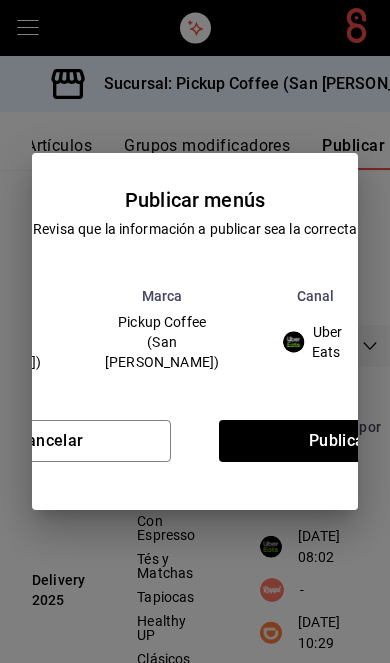 click on "Cancelar Publicar" at bounding box center [195, 449] 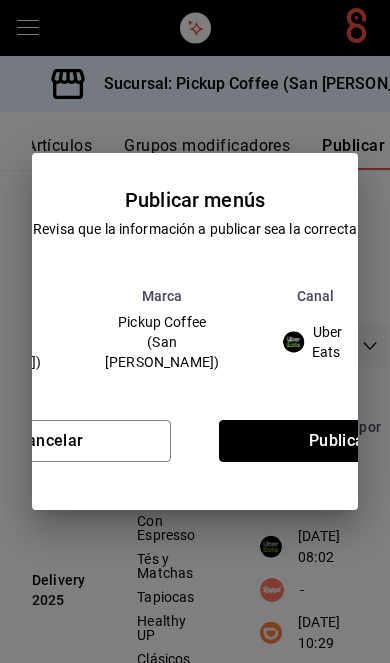 click on "Publicar" at bounding box center [340, 441] 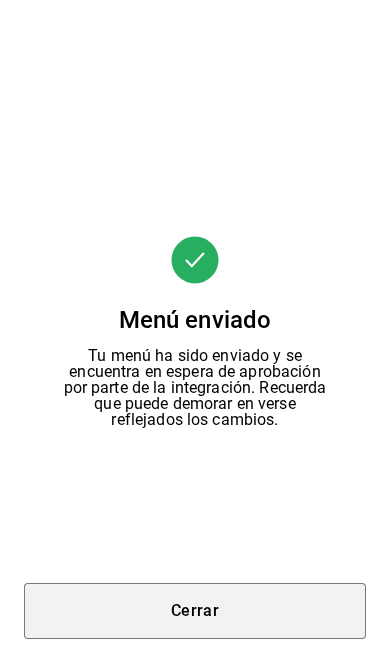 click on "Cerrar" at bounding box center [195, 611] 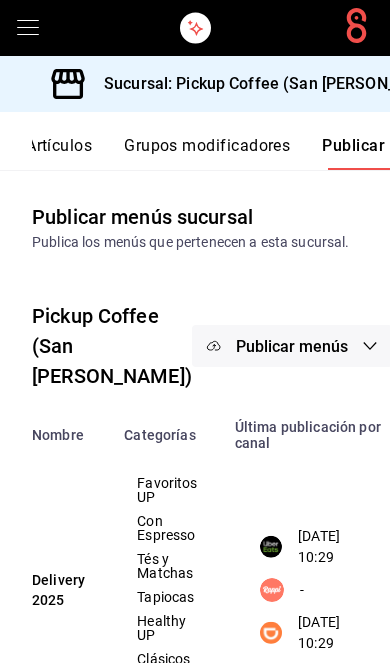 click on "Sucursal: Pickup Coffee (San [PERSON_NAME])" at bounding box center [269, 84] 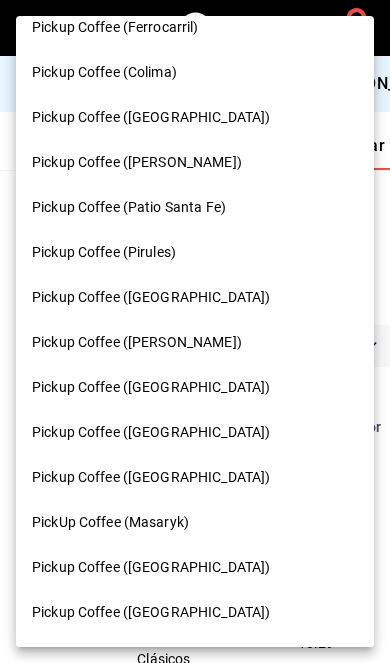 scroll, scrollTop: 1005, scrollLeft: 0, axis: vertical 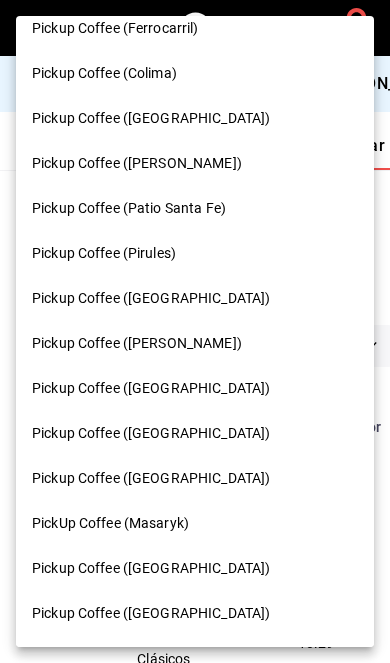 click on "Pickup Coffee ([GEOGRAPHIC_DATA])" at bounding box center [195, 613] 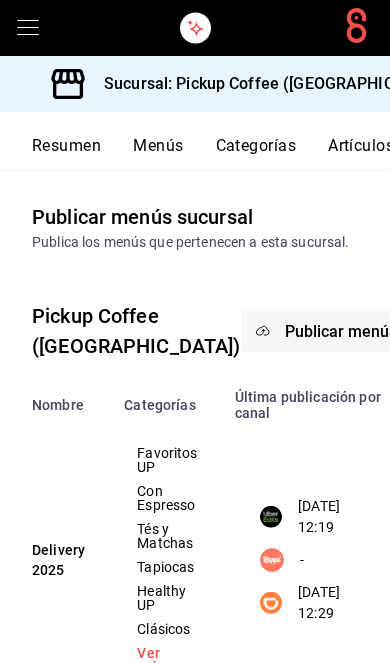 scroll, scrollTop: 0, scrollLeft: -1, axis: horizontal 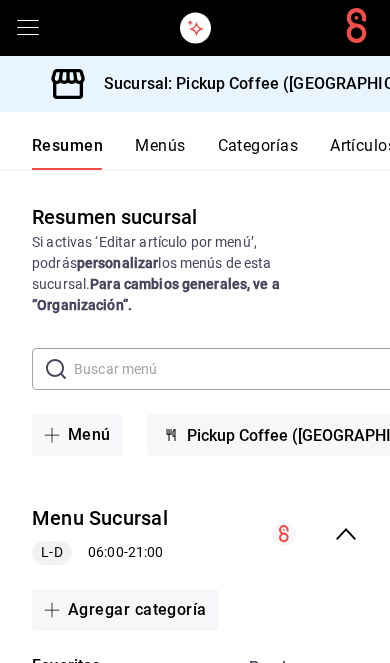 click 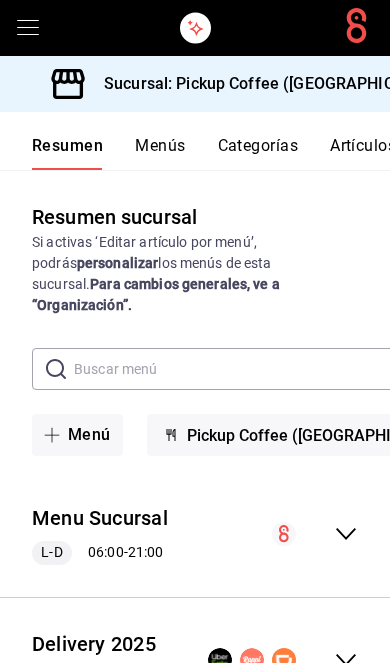 click 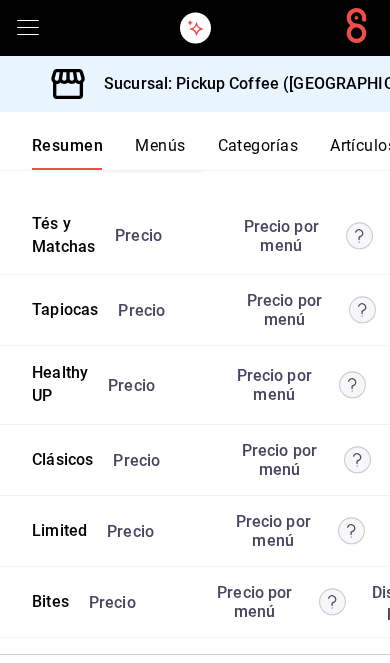 scroll, scrollTop: 5455, scrollLeft: 0, axis: vertical 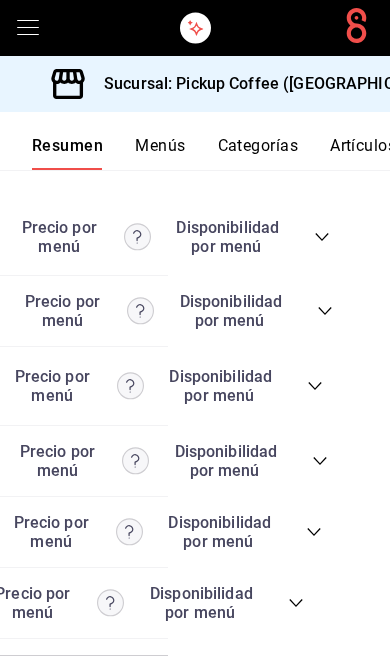 click 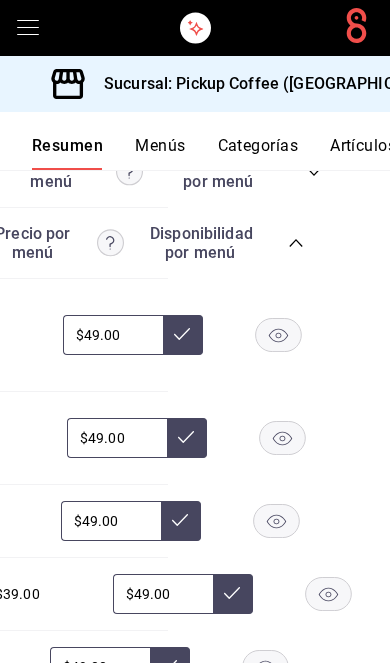 scroll, scrollTop: 5800, scrollLeft: 0, axis: vertical 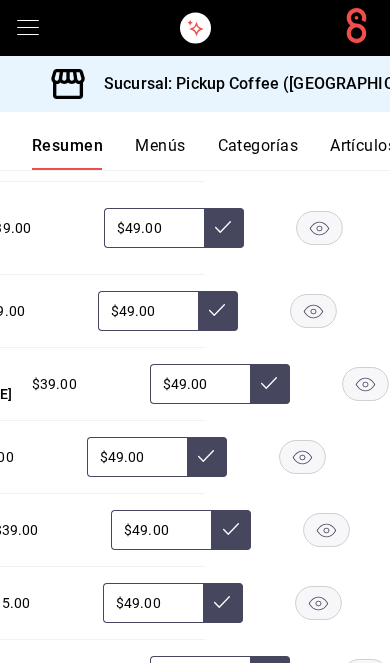 click 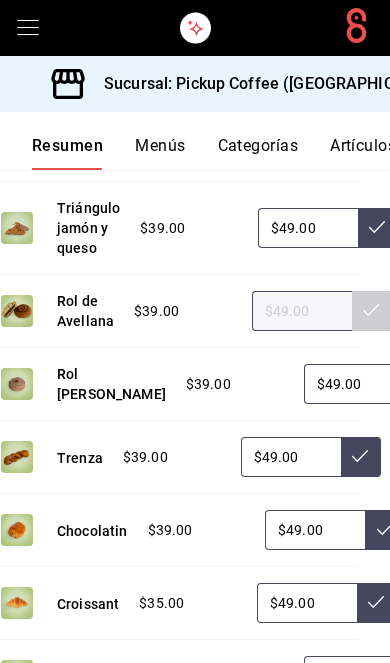 scroll, scrollTop: 0, scrollLeft: 0, axis: both 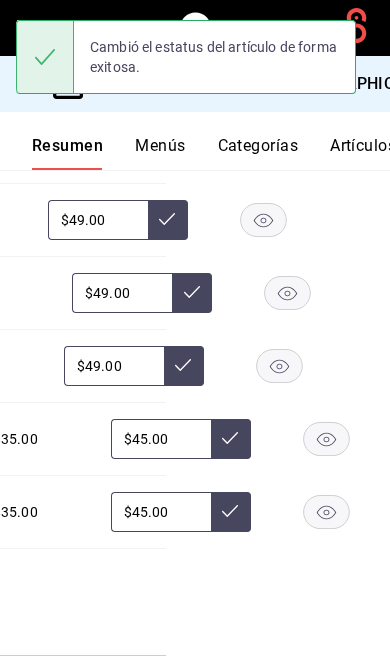 click 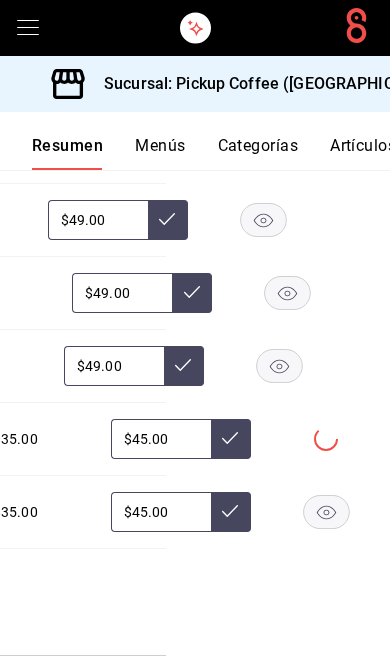 click 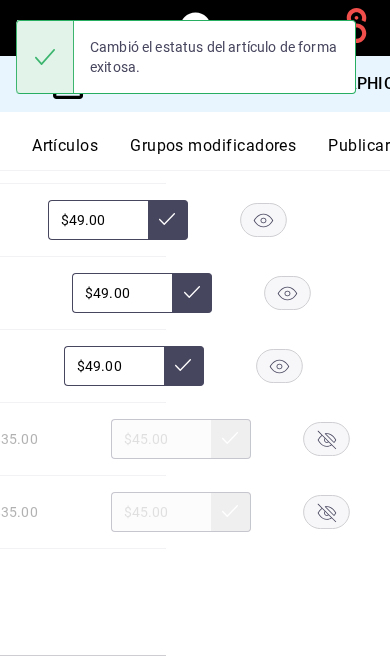 scroll, scrollTop: 0, scrollLeft: 302, axis: horizontal 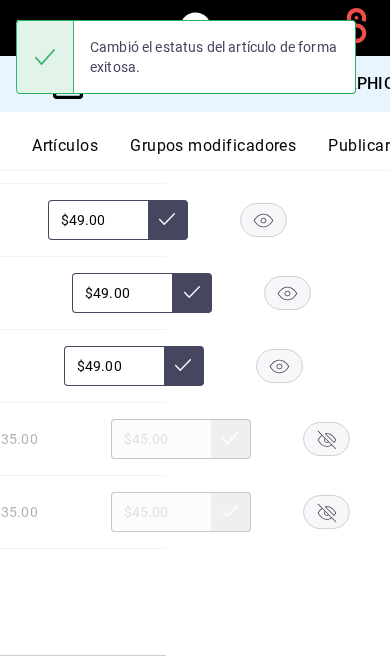 click on "Publicar" at bounding box center (359, 153) 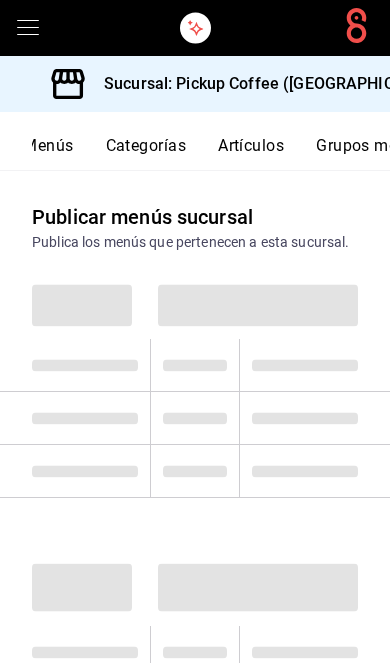 scroll, scrollTop: 0, scrollLeft: 302, axis: horizontal 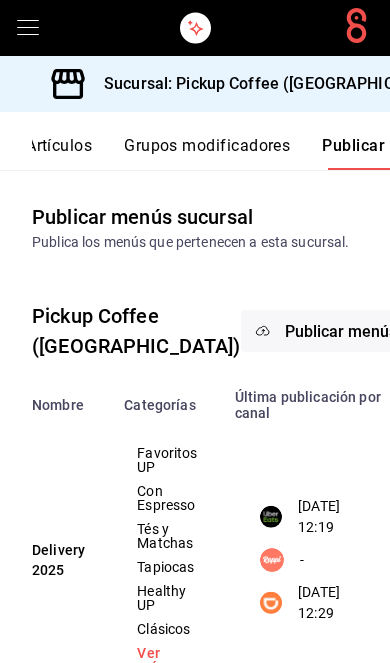 click on "Publicar menús" at bounding box center (341, 331) 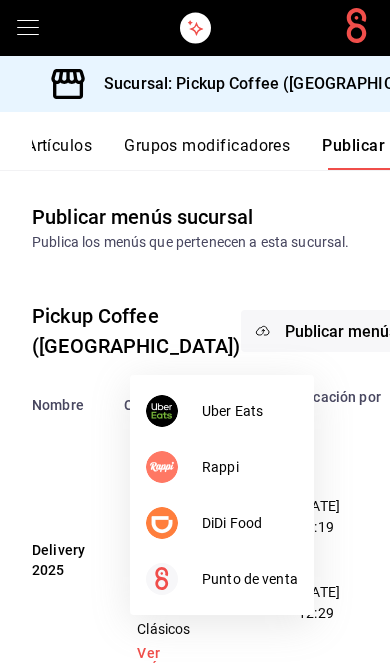 click on "DiDi Food" at bounding box center (250, 523) 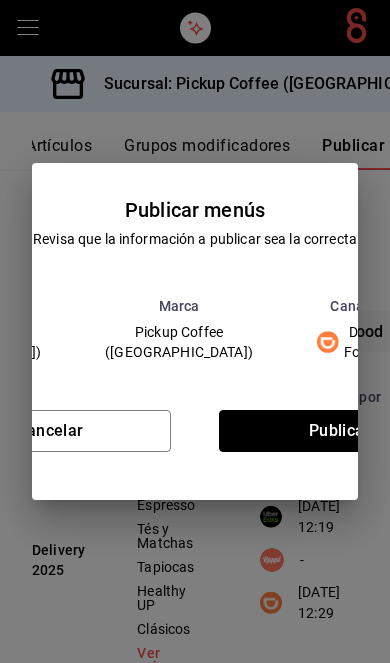 click on "Publicar" at bounding box center [340, 431] 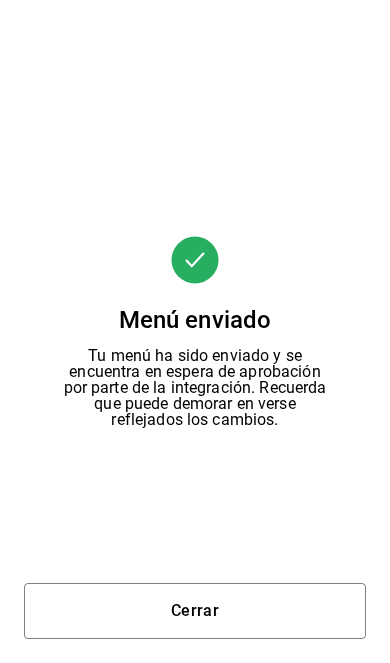 click on "Cerrar" at bounding box center [195, 611] 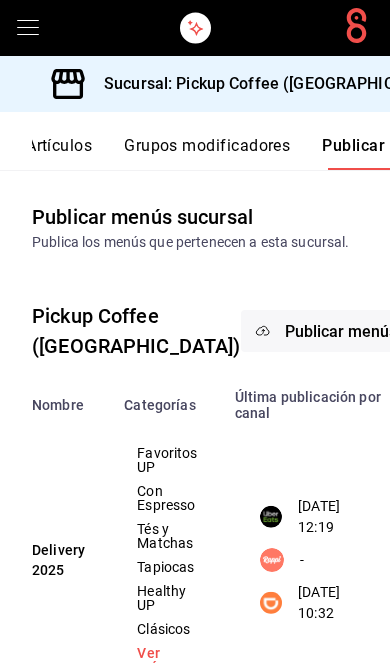 click on "Publicar menús" at bounding box center [341, 331] 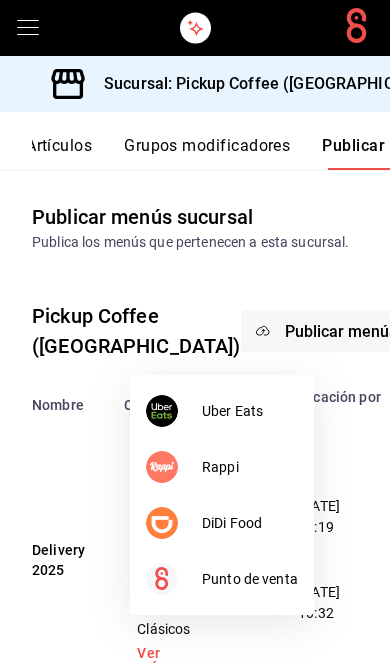 click on "Uber Eats" at bounding box center [250, 411] 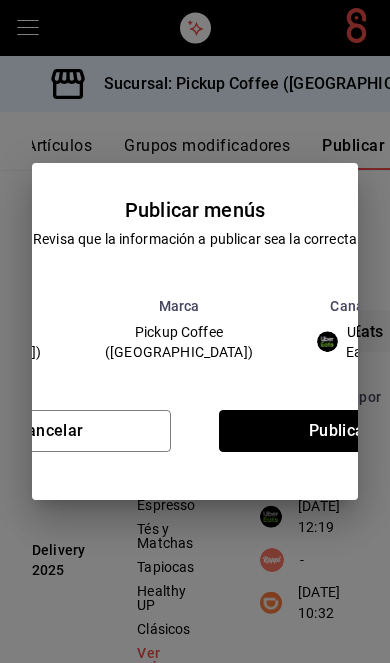 click on "Publicar" at bounding box center (340, 431) 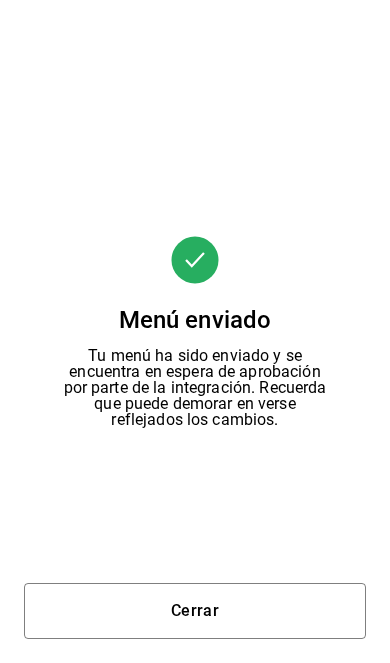 click on "Cerrar" at bounding box center [195, 611] 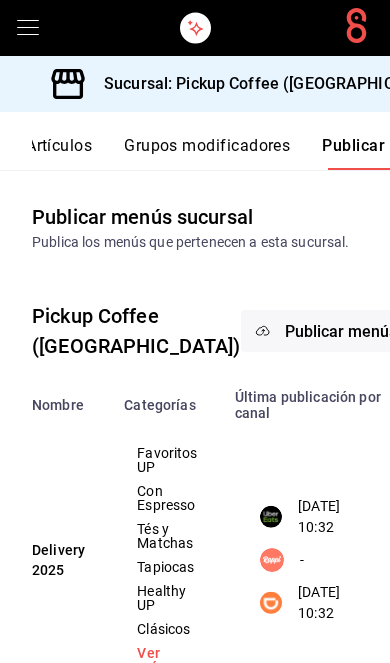 click on "Sucursal: Pickup Coffee ([GEOGRAPHIC_DATA])" at bounding box center [254, 84] 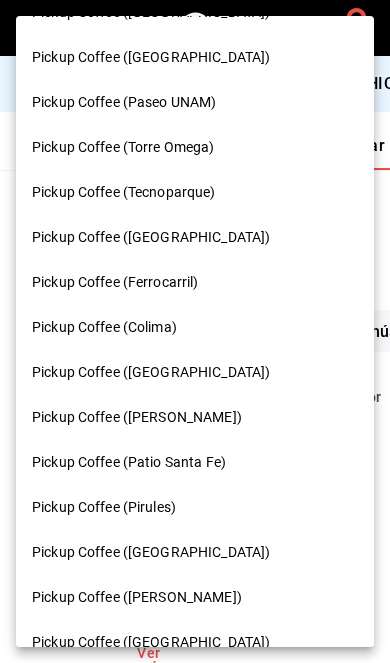 scroll, scrollTop: 751, scrollLeft: 0, axis: vertical 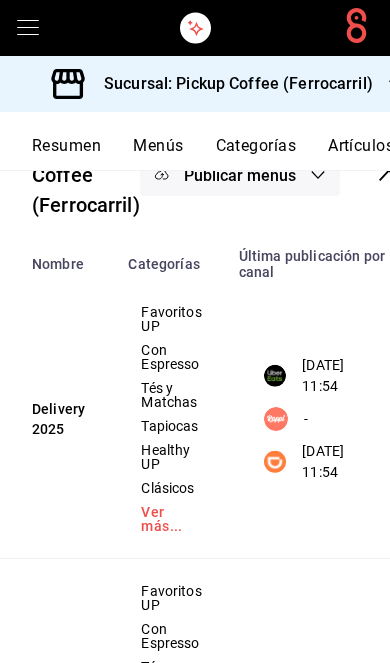 click on "Resumen" at bounding box center [66, 153] 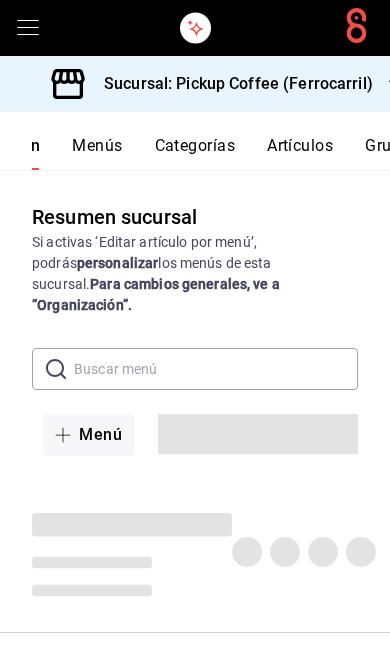 scroll, scrollTop: 0, scrollLeft: 0, axis: both 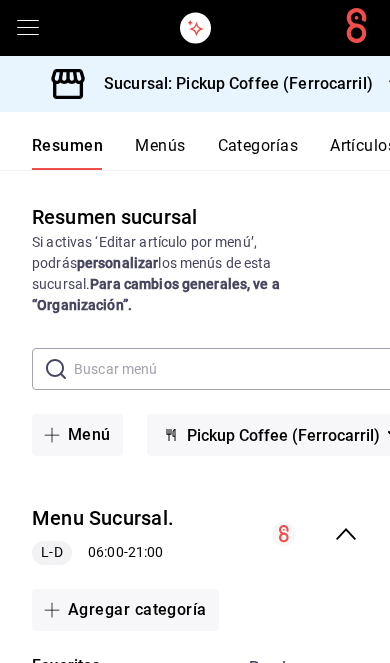 click 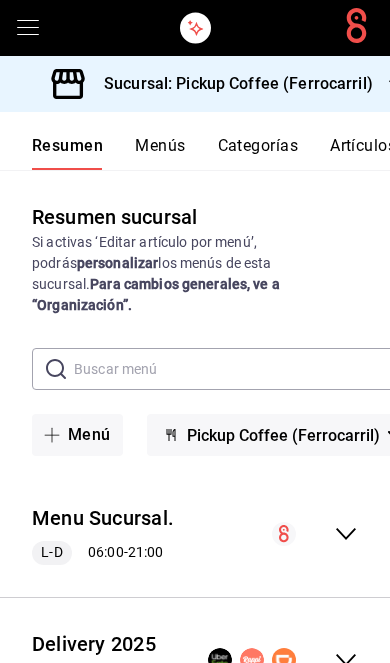 click 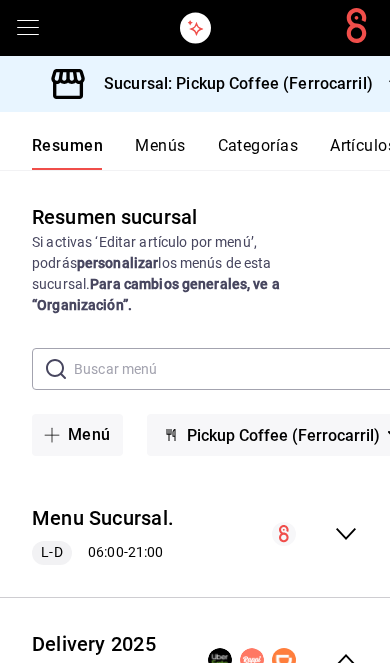 scroll, scrollTop: 82, scrollLeft: 0, axis: vertical 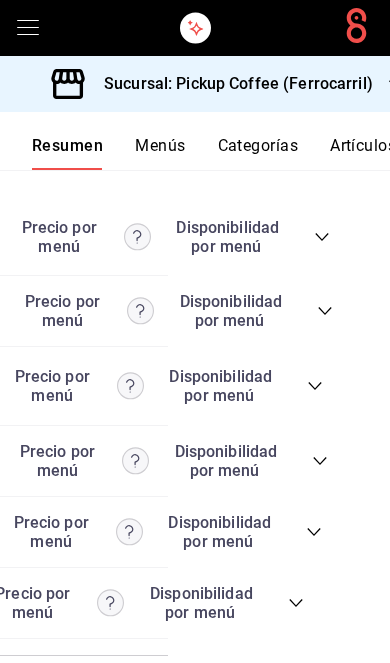 click 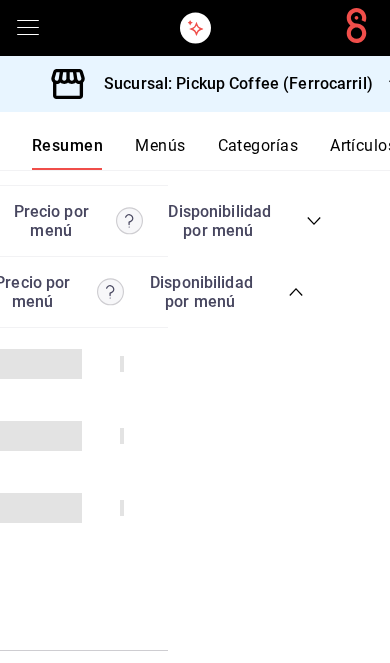 scroll, scrollTop: 5761, scrollLeft: 0, axis: vertical 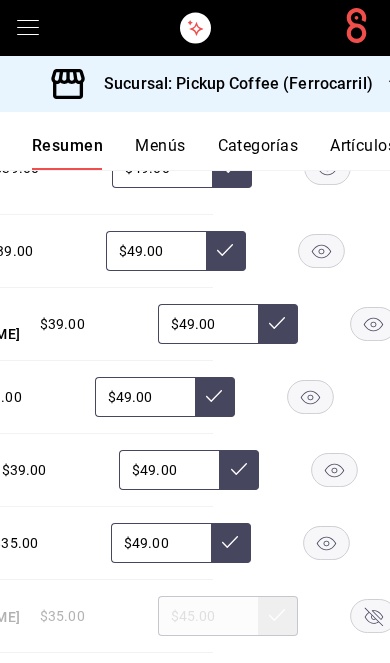 click 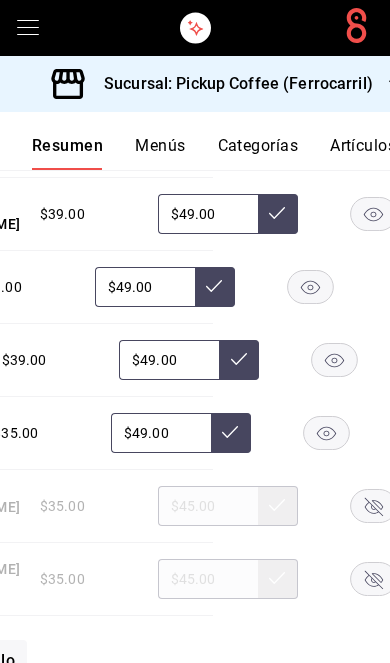 scroll, scrollTop: 6233, scrollLeft: 0, axis: vertical 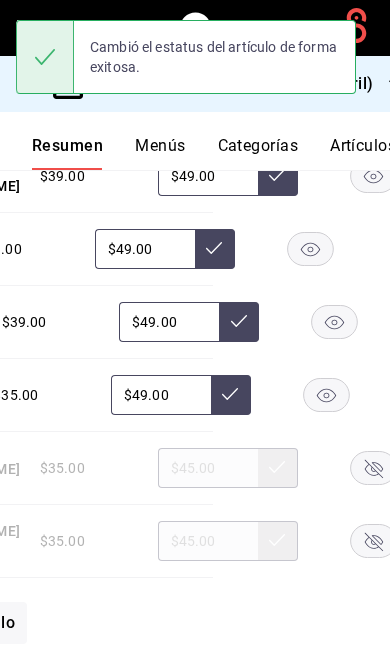 click 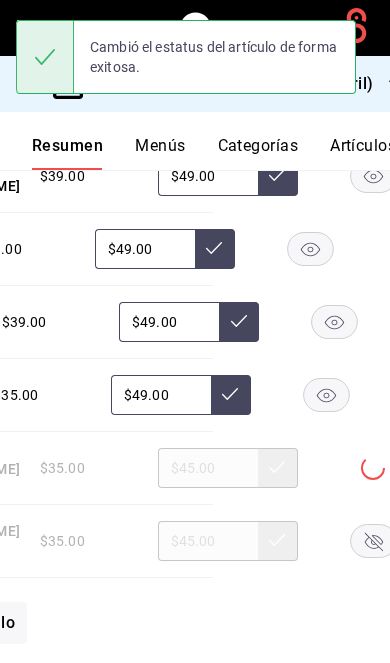 click 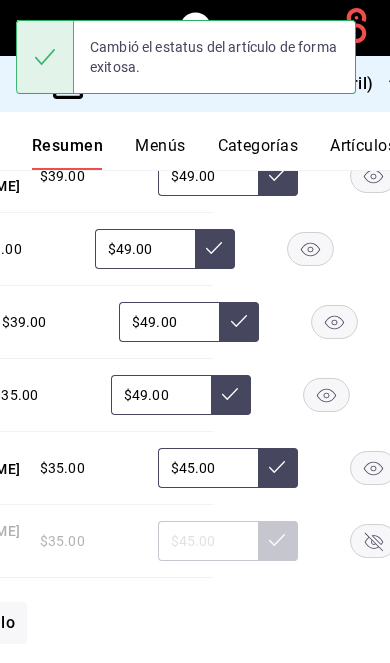 scroll, scrollTop: 0, scrollLeft: 8, axis: horizontal 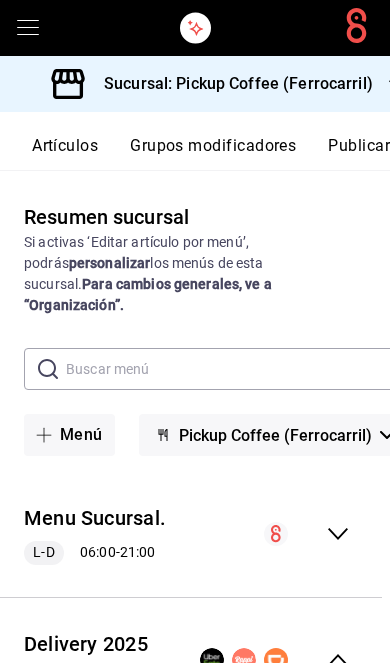 click on "Publicar" at bounding box center [359, 153] 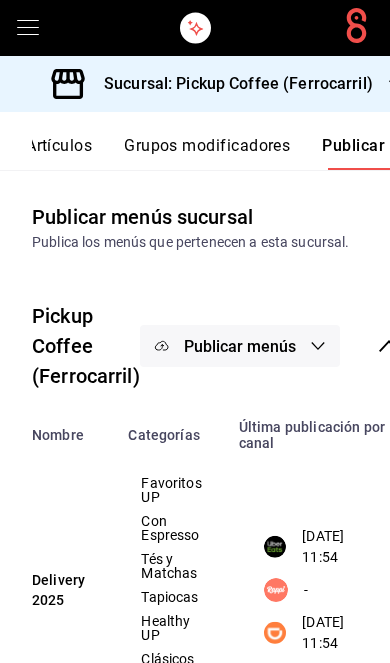 click on "Publicar menús" at bounding box center [240, 346] 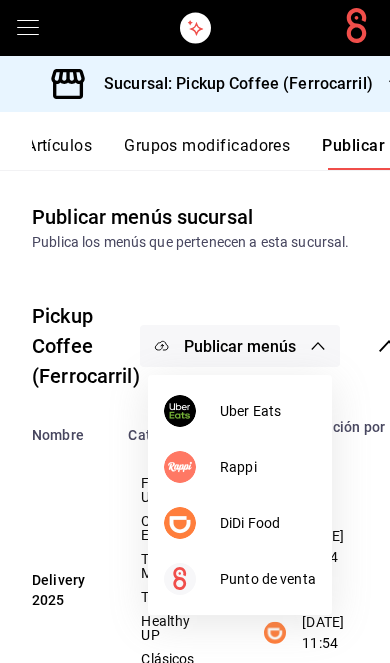 click on "DiDi Food" at bounding box center [268, 523] 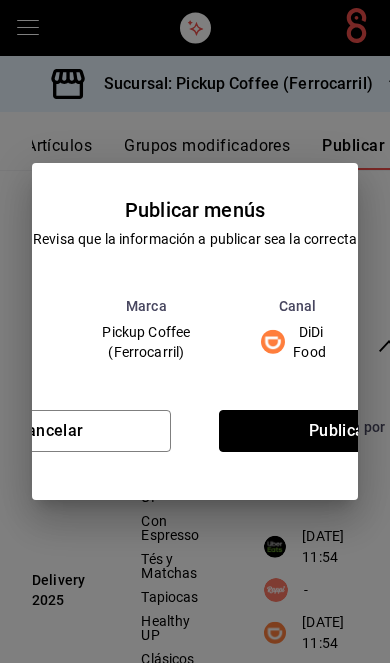 click on "Publicar" at bounding box center (340, 431) 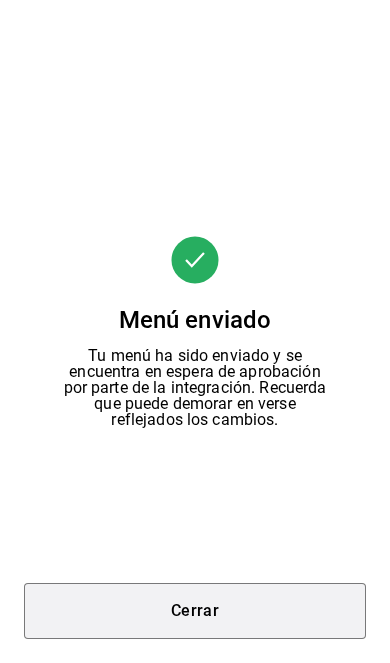 click on "Cerrar" at bounding box center (195, 611) 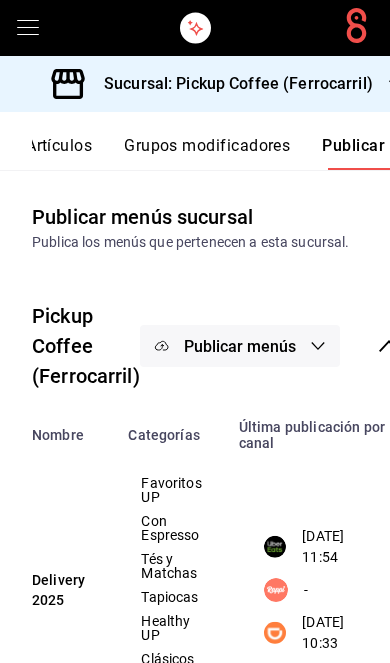 click on "Publicar menús" at bounding box center [240, 346] 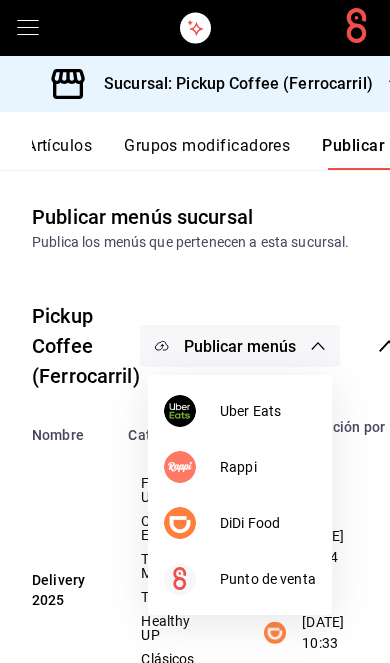click on "Uber Eats" at bounding box center [268, 411] 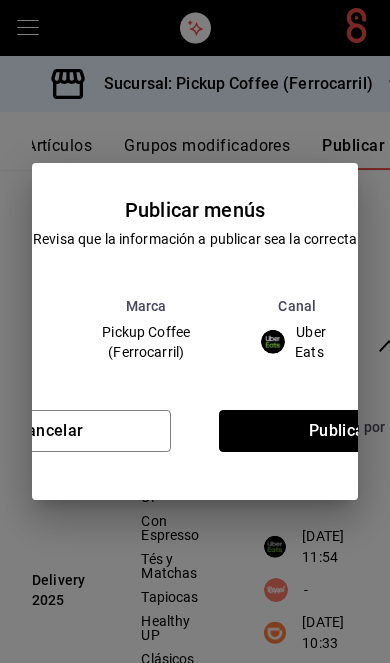 click on "Publicar" at bounding box center (340, 431) 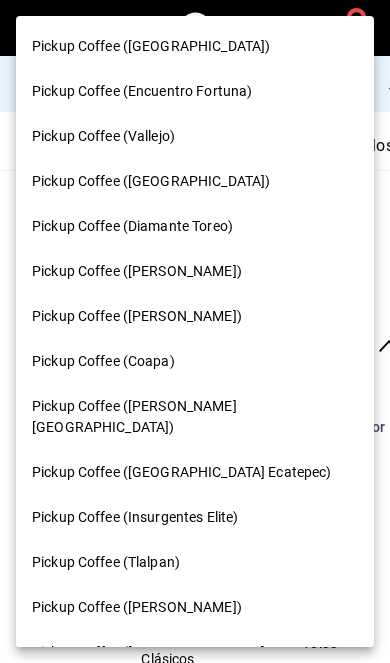 scroll, scrollTop: 0, scrollLeft: 0, axis: both 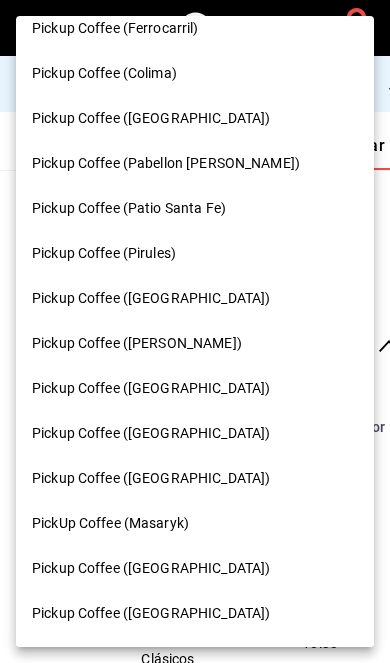 click on "Pickup Coffee ([GEOGRAPHIC_DATA])" at bounding box center [195, 478] 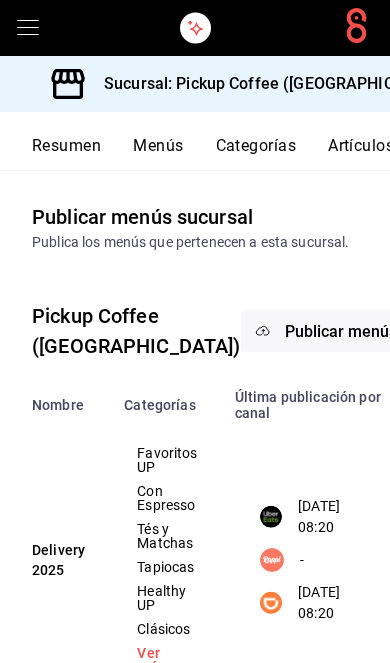 scroll, scrollTop: 0, scrollLeft: 0, axis: both 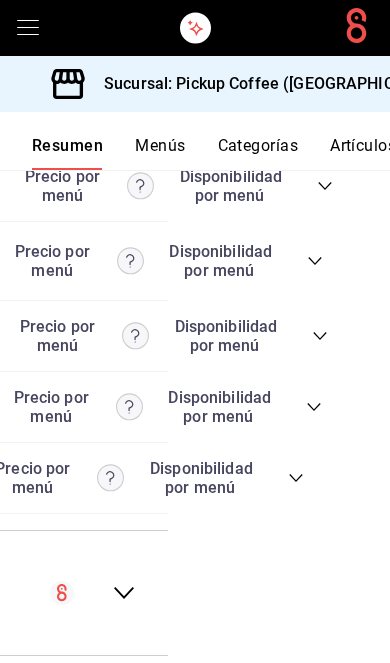 click 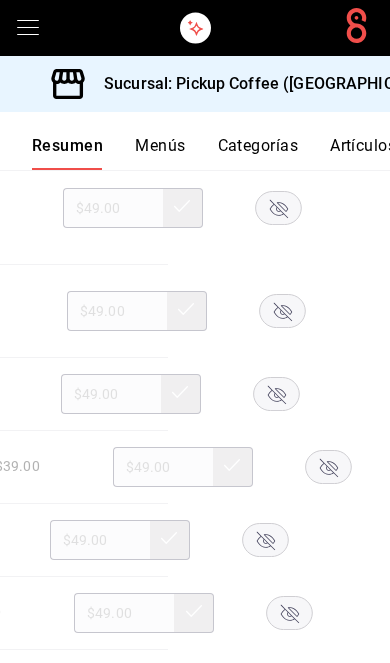 scroll, scrollTop: 5785, scrollLeft: 0, axis: vertical 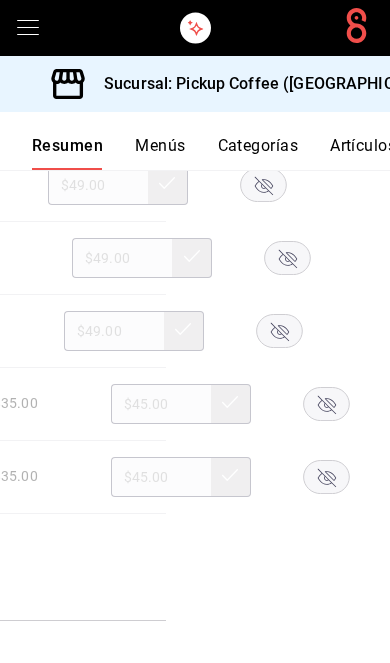 click 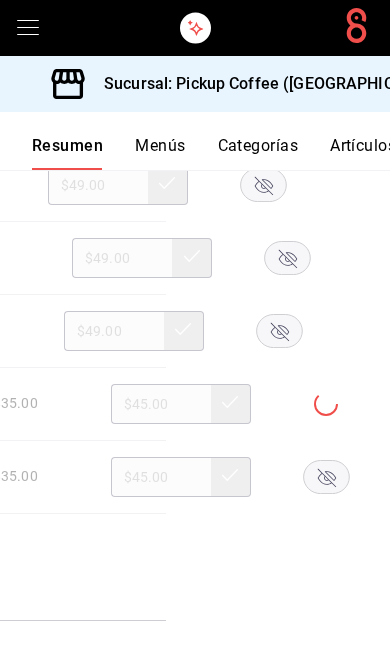 click 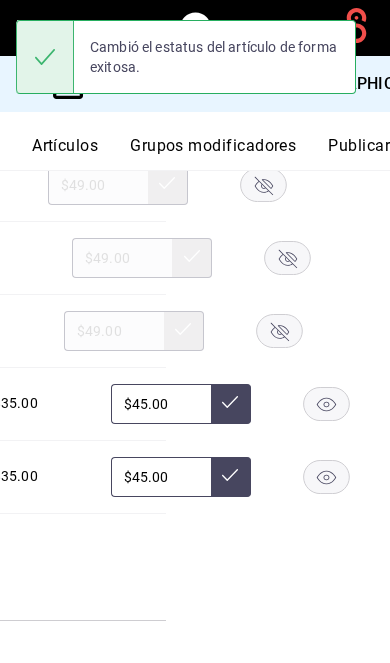 scroll, scrollTop: 0, scrollLeft: 302, axis: horizontal 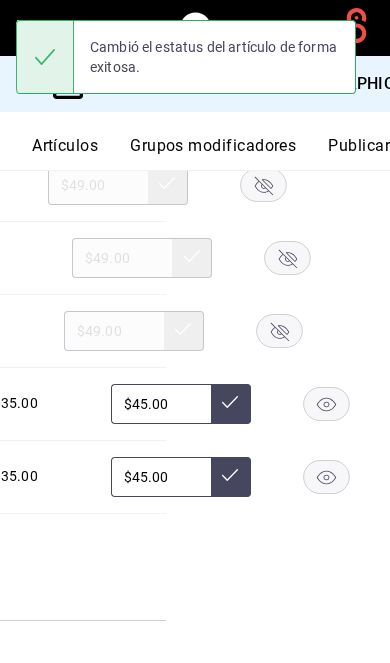 click on "Publicar" at bounding box center (359, 153) 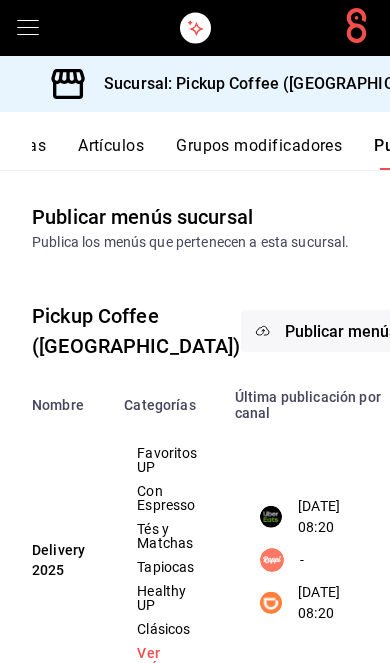 scroll, scrollTop: 0, scrollLeft: 302, axis: horizontal 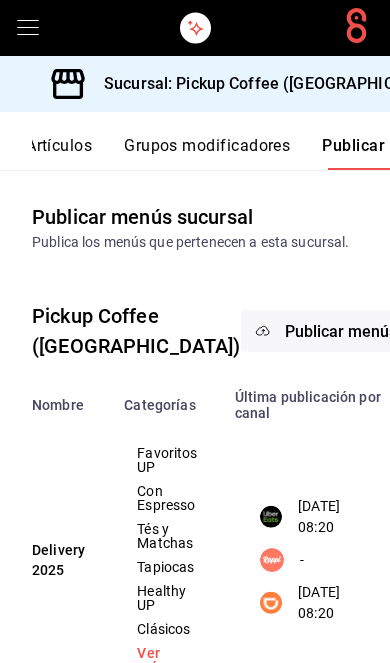 click on "Publicar menús" at bounding box center [341, 331] 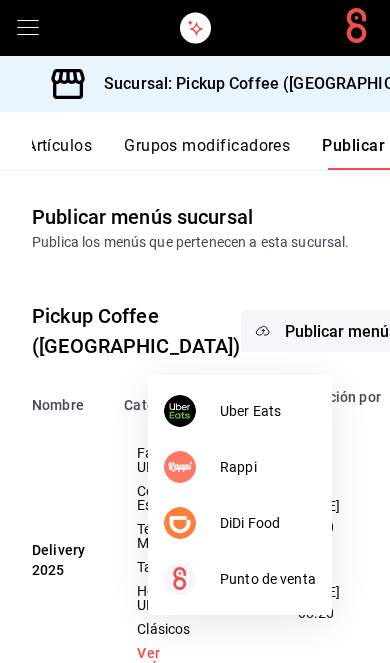 click on "DiDi Food" at bounding box center [268, 523] 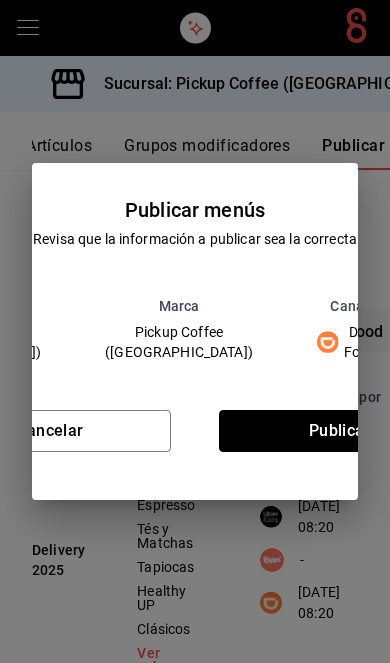 click on "Publicar" at bounding box center (340, 431) 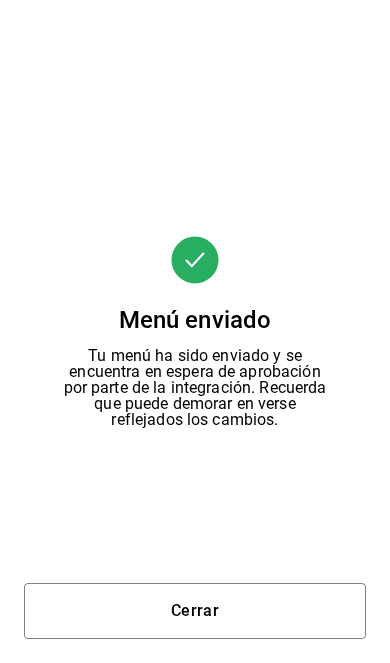click on "Cerrar" at bounding box center (195, 611) 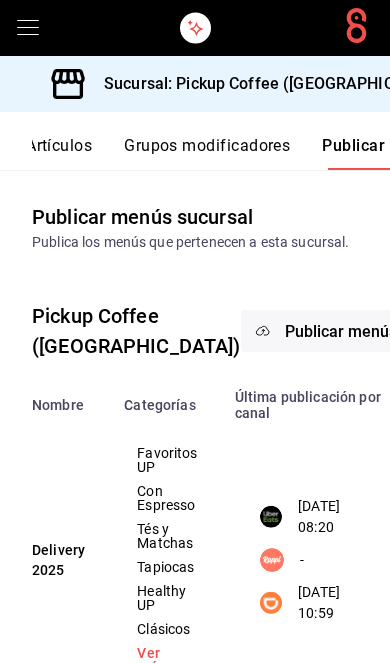 click on "Publicar menús" at bounding box center (341, 331) 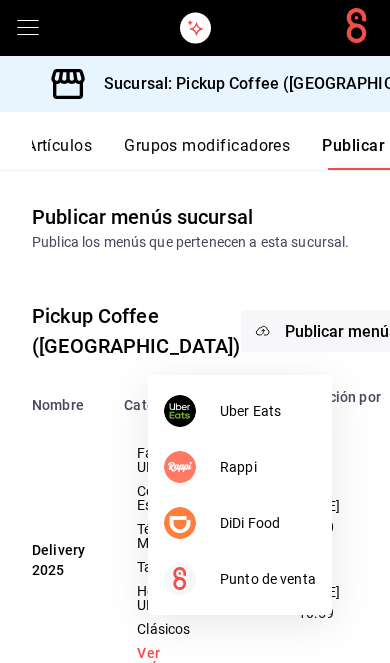 click on "Uber Eats" at bounding box center [268, 411] 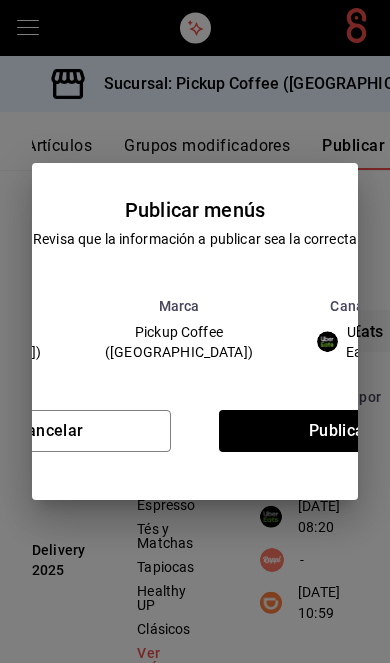 click on "Cancelar Publicar" at bounding box center (195, 439) 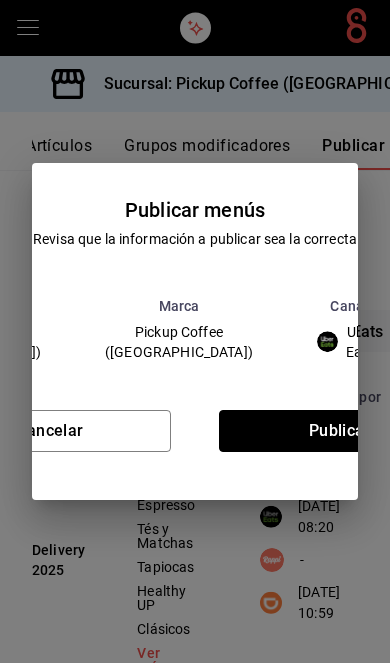 click on "Publicar" at bounding box center (340, 431) 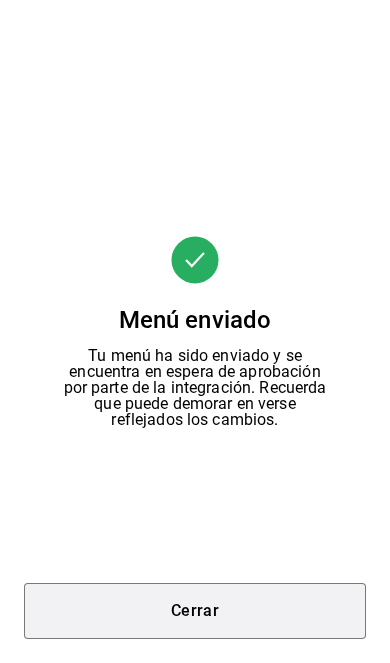 click on "Cerrar" at bounding box center (195, 611) 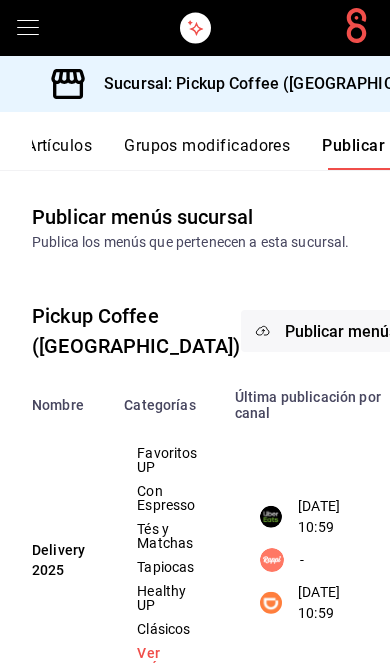 click on "Sucursal: Pickup Coffee (Monterrey)" at bounding box center (270, 84) 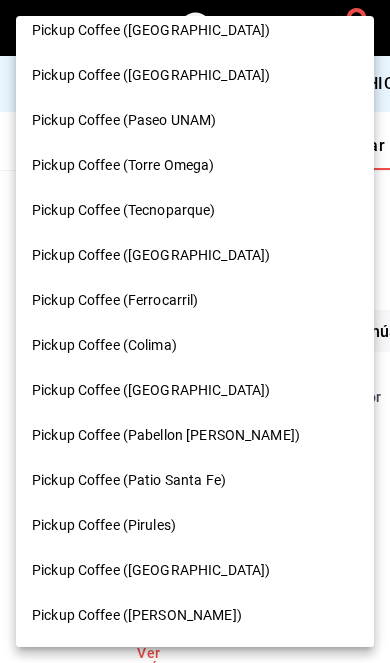scroll, scrollTop: 714, scrollLeft: 0, axis: vertical 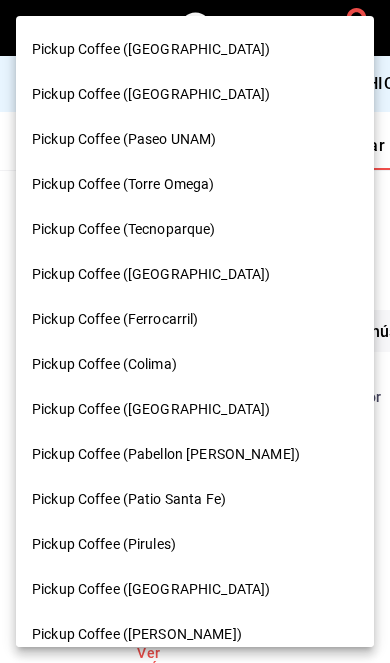 click on "Pickup Coffee ([GEOGRAPHIC_DATA])" at bounding box center [195, 274] 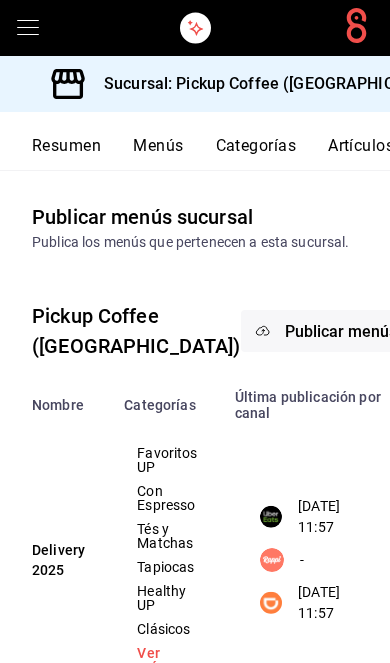 scroll, scrollTop: 0, scrollLeft: -1, axis: horizontal 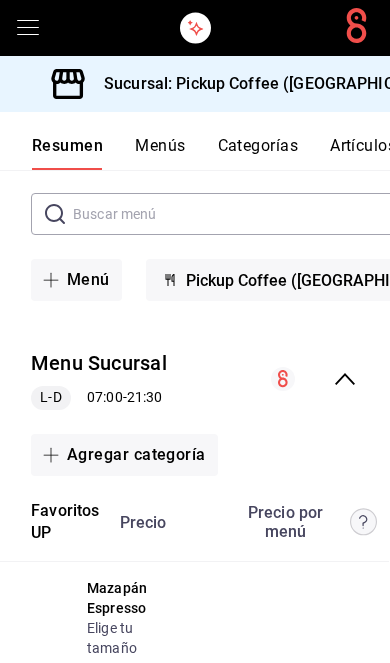 click 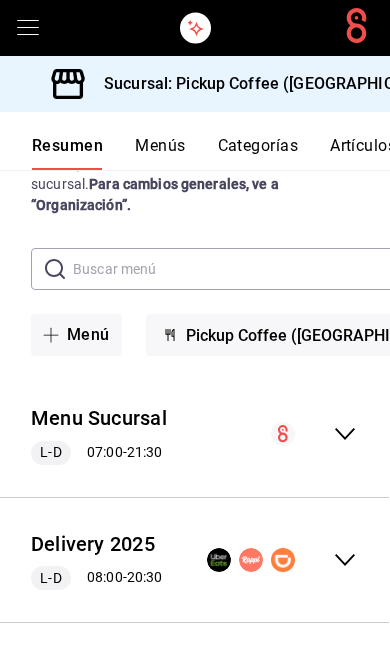 scroll, scrollTop: 0, scrollLeft: 0, axis: both 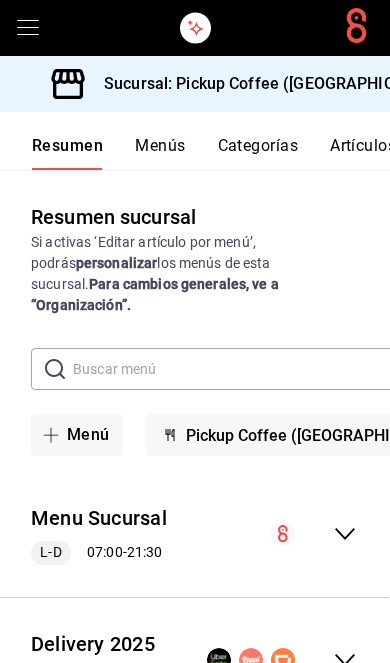 click 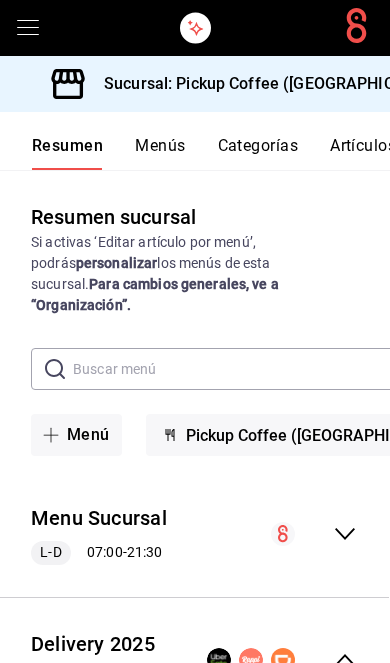 scroll, scrollTop: 82, scrollLeft: 0, axis: vertical 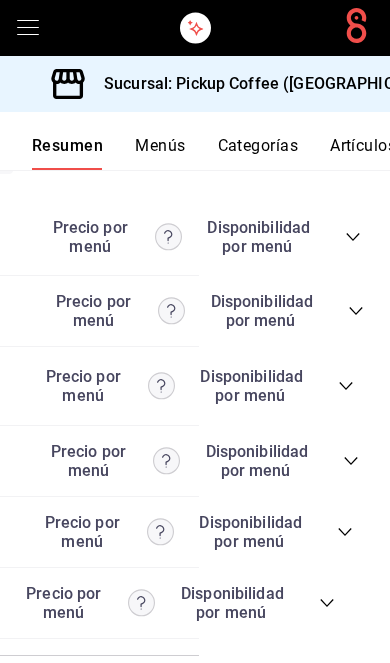 click 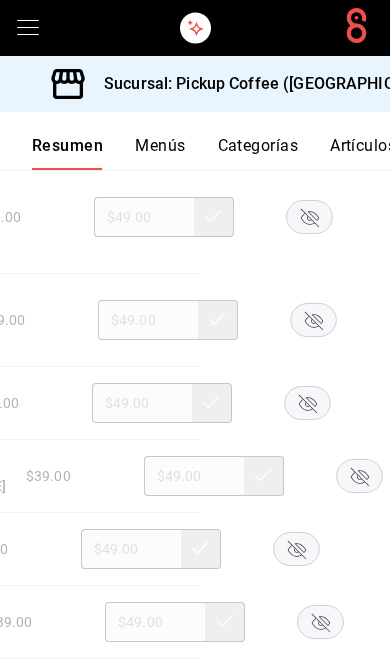 scroll, scrollTop: 6092, scrollLeft: 0, axis: vertical 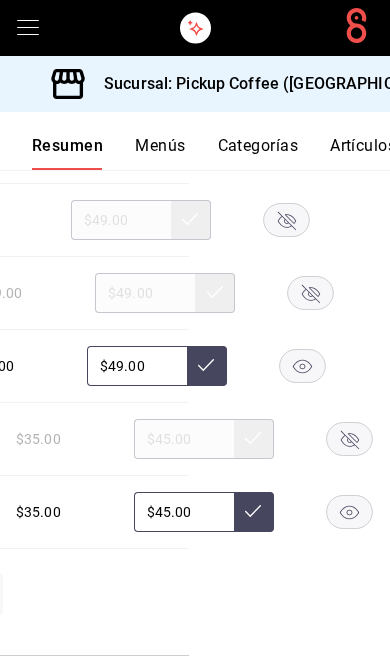 click 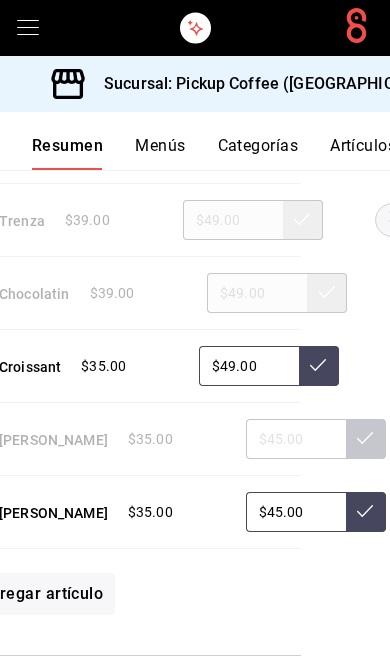 scroll, scrollTop: 0, scrollLeft: 32, axis: horizontal 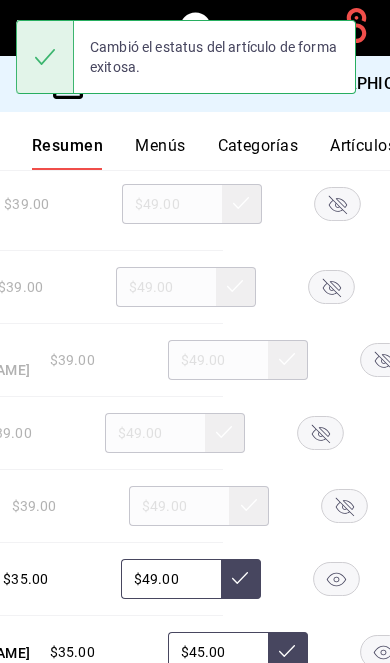click 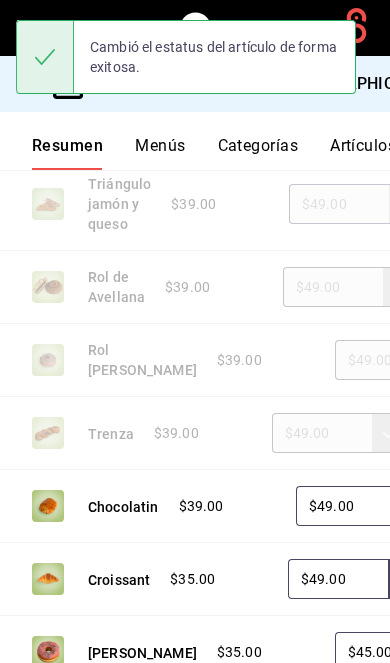 scroll, scrollTop: 0, scrollLeft: 0, axis: both 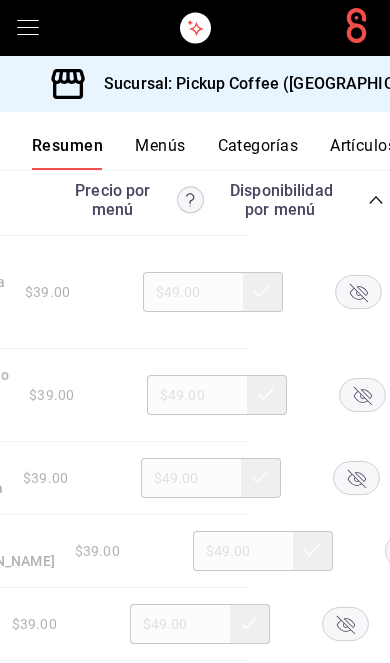 click 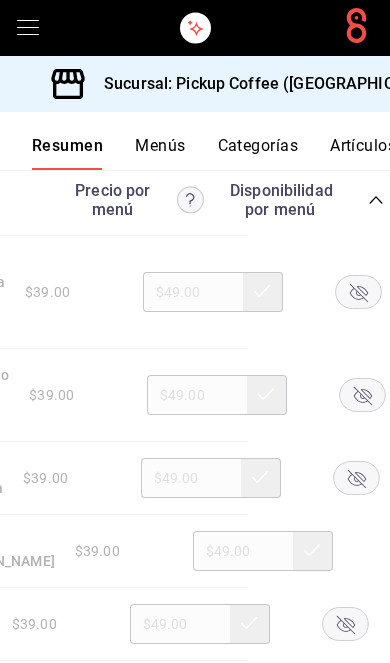 click 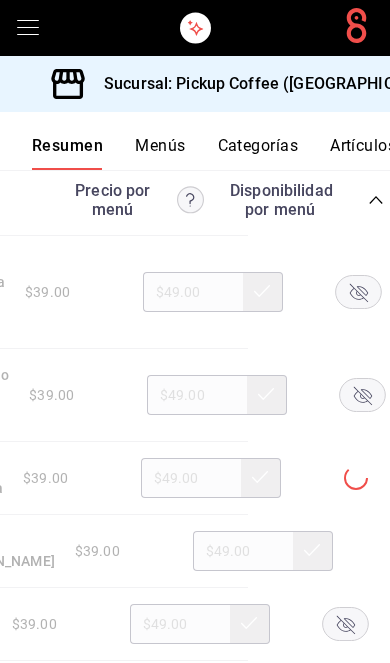 click 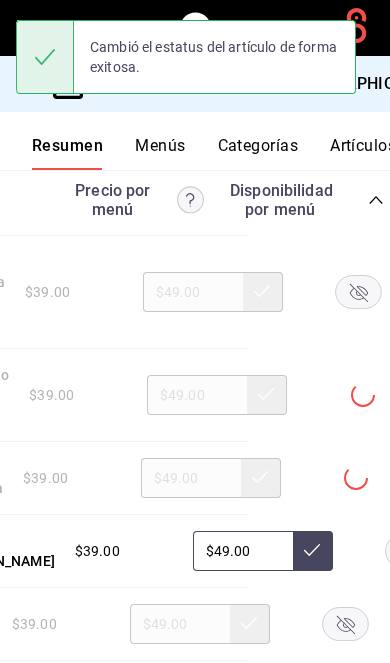 click 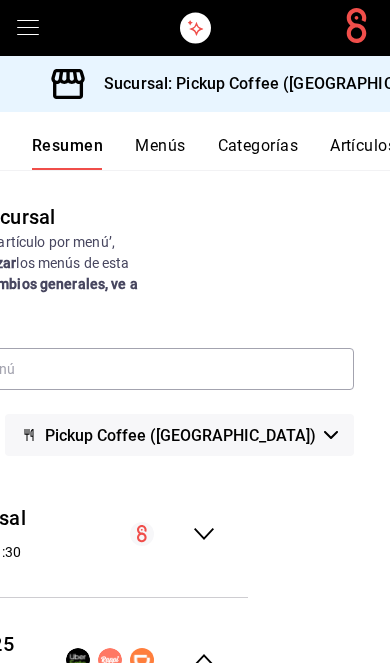 scroll, scrollTop: 0, scrollLeft: 0, axis: both 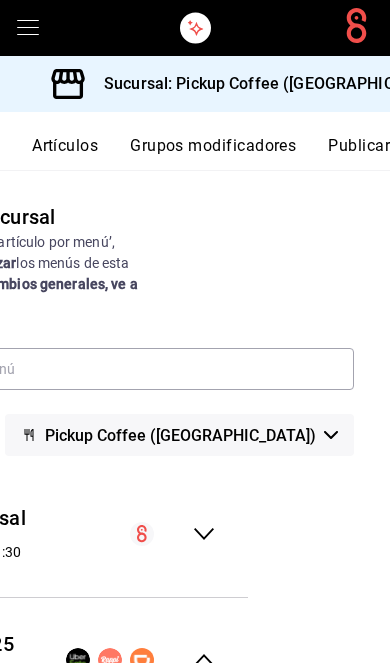 click on "Publicar" at bounding box center [359, 153] 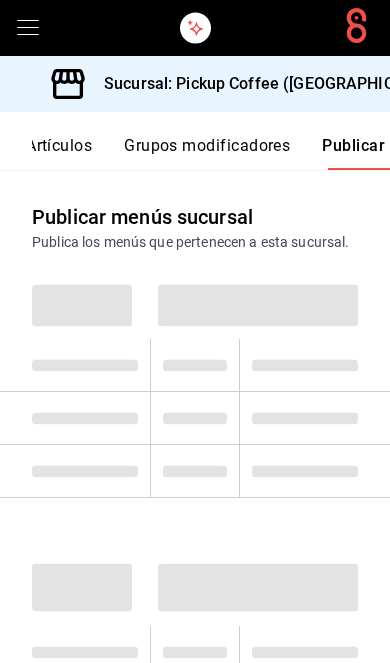 scroll, scrollTop: 0, scrollLeft: 302, axis: horizontal 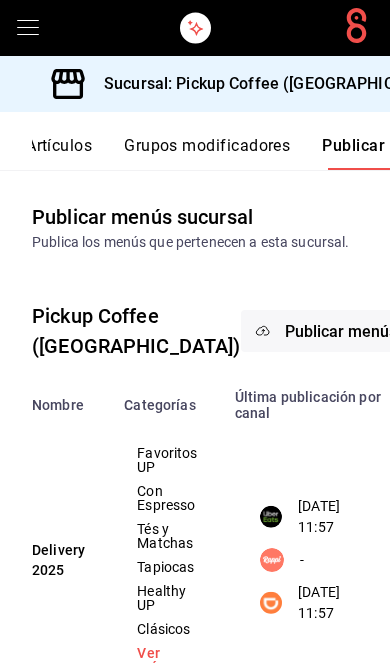 click on "Publicar menús" at bounding box center (341, 331) 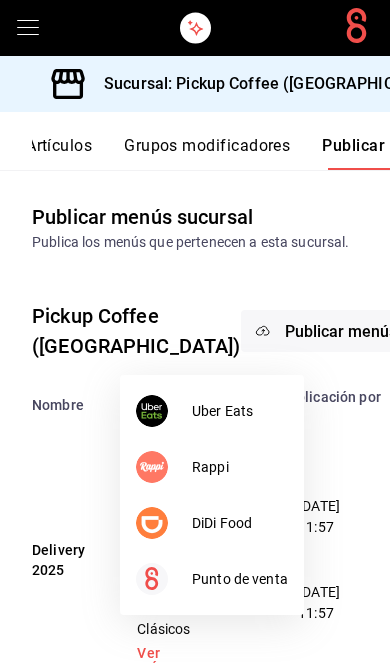 click on "DiDi Food" at bounding box center [240, 523] 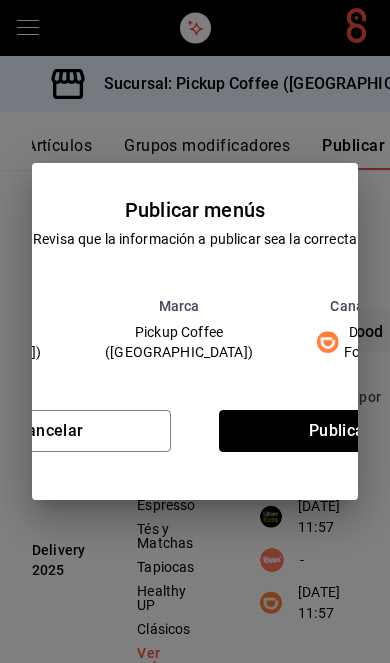 click on "Publicar" at bounding box center (340, 431) 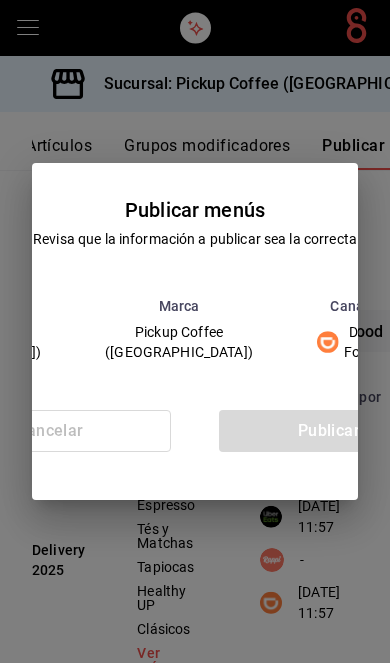 click on "Cancelar Publicar" at bounding box center [195, 439] 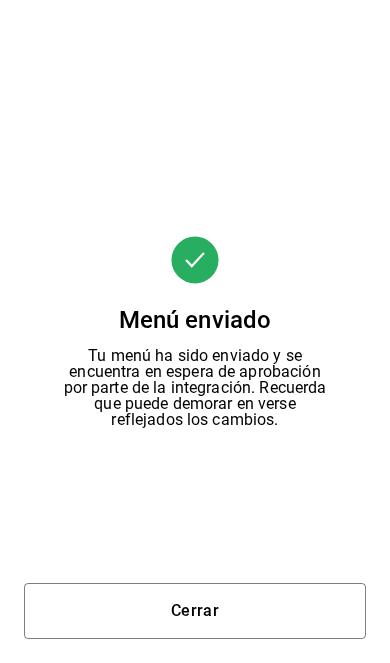 click on "Cerrar" at bounding box center [195, 611] 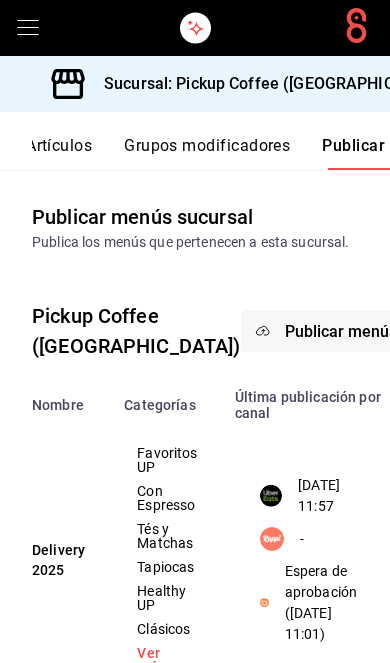 click on "Publicar menús" at bounding box center [341, 331] 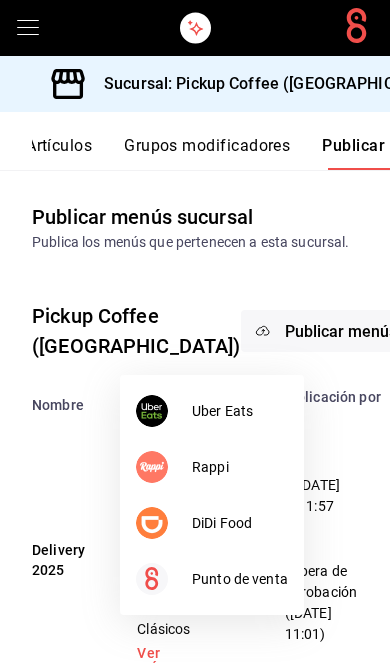 click on "Uber Eats" at bounding box center [212, 411] 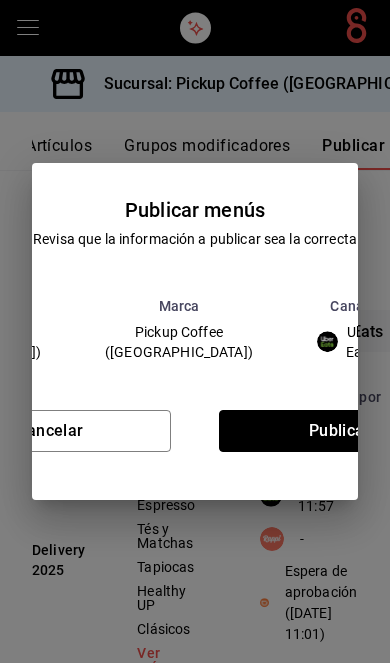 click on "Publicar" at bounding box center (340, 431) 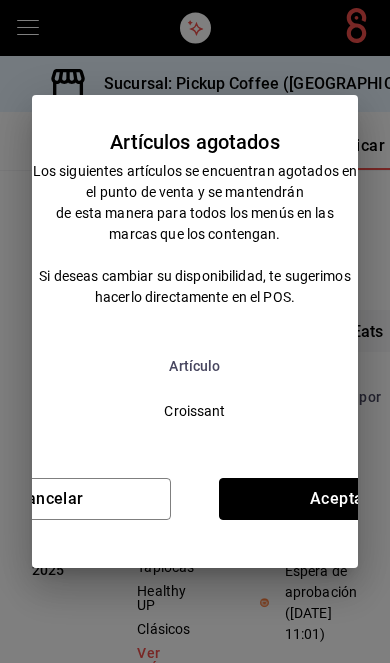 click on "Aceptar" at bounding box center (340, 499) 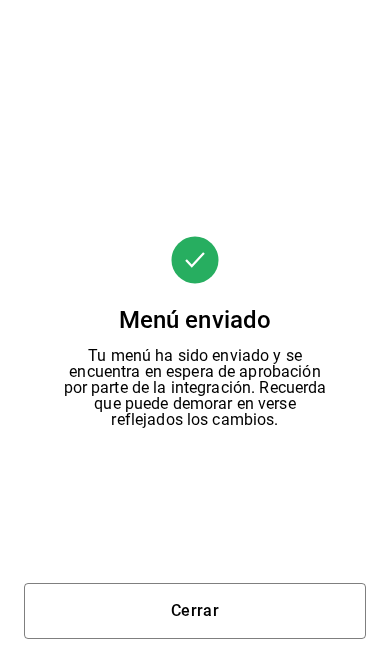 click on "Cerrar" at bounding box center [195, 611] 